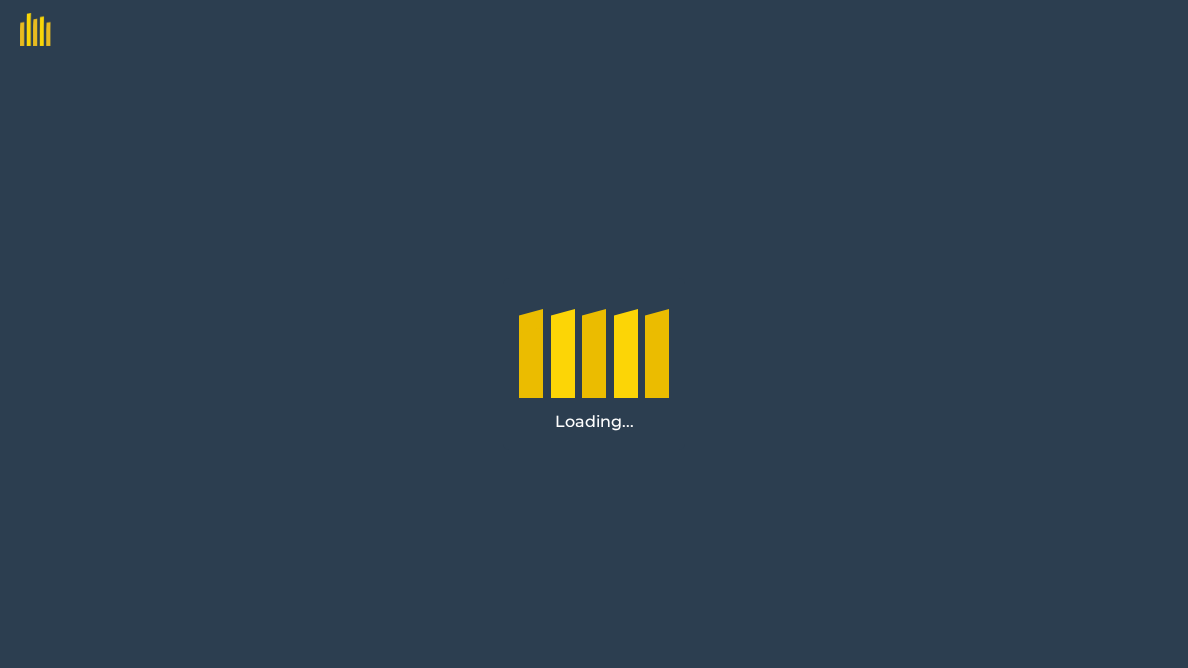 scroll, scrollTop: 0, scrollLeft: 0, axis: both 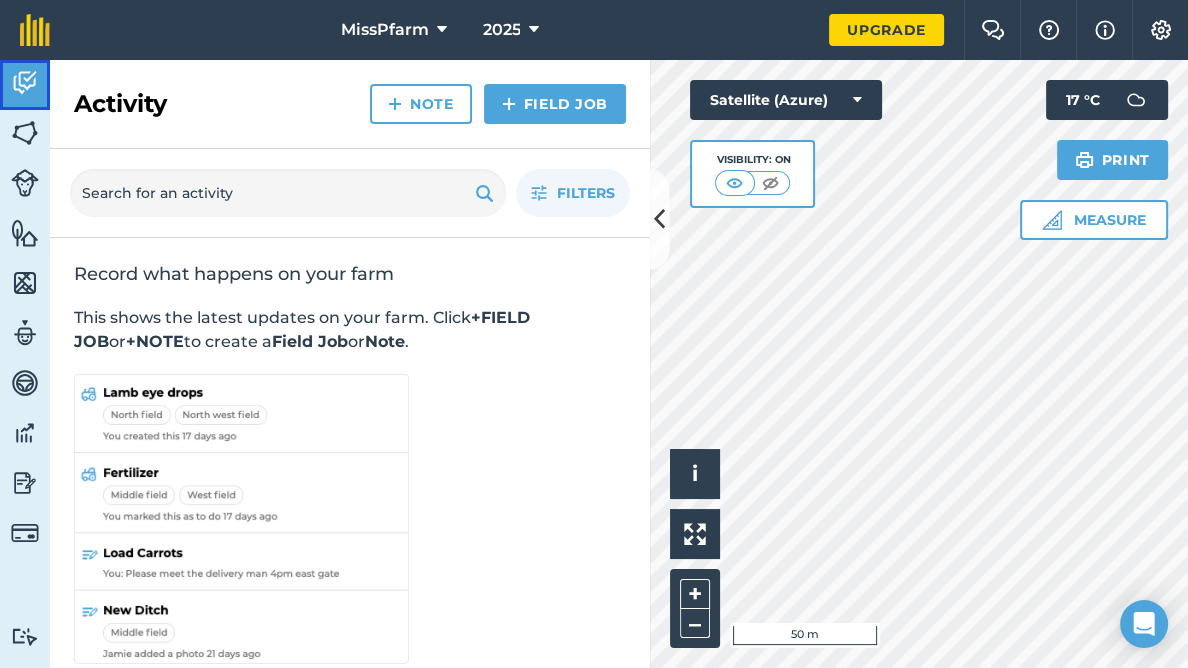 click at bounding box center (25, 83) 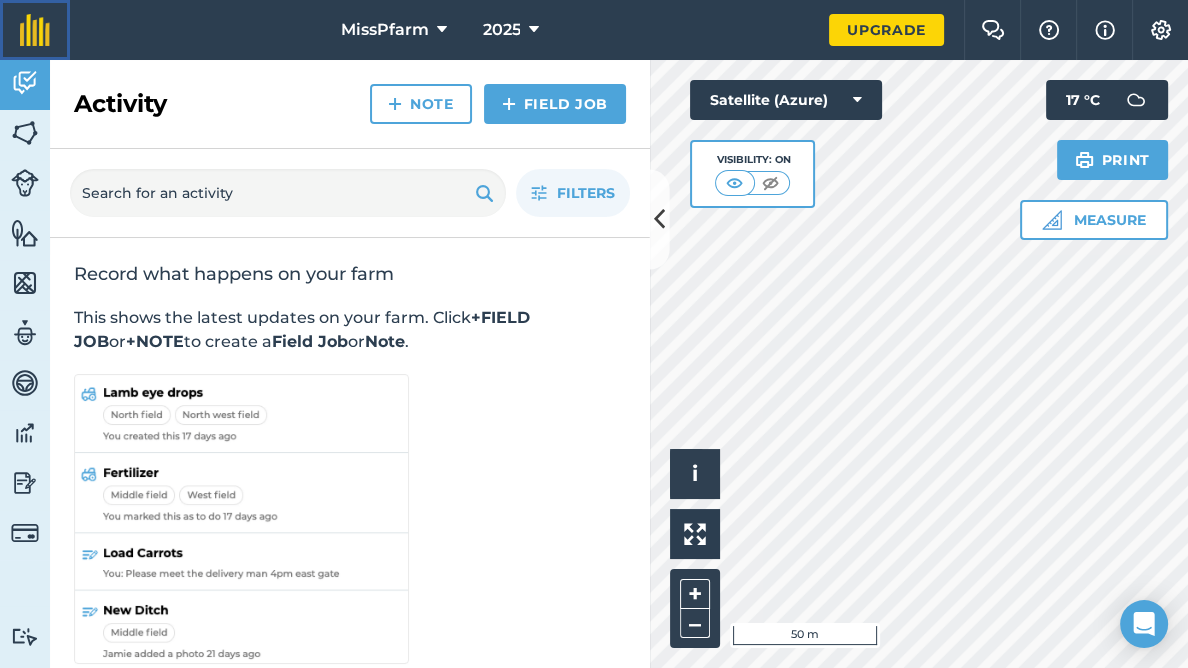 click at bounding box center [35, 30] 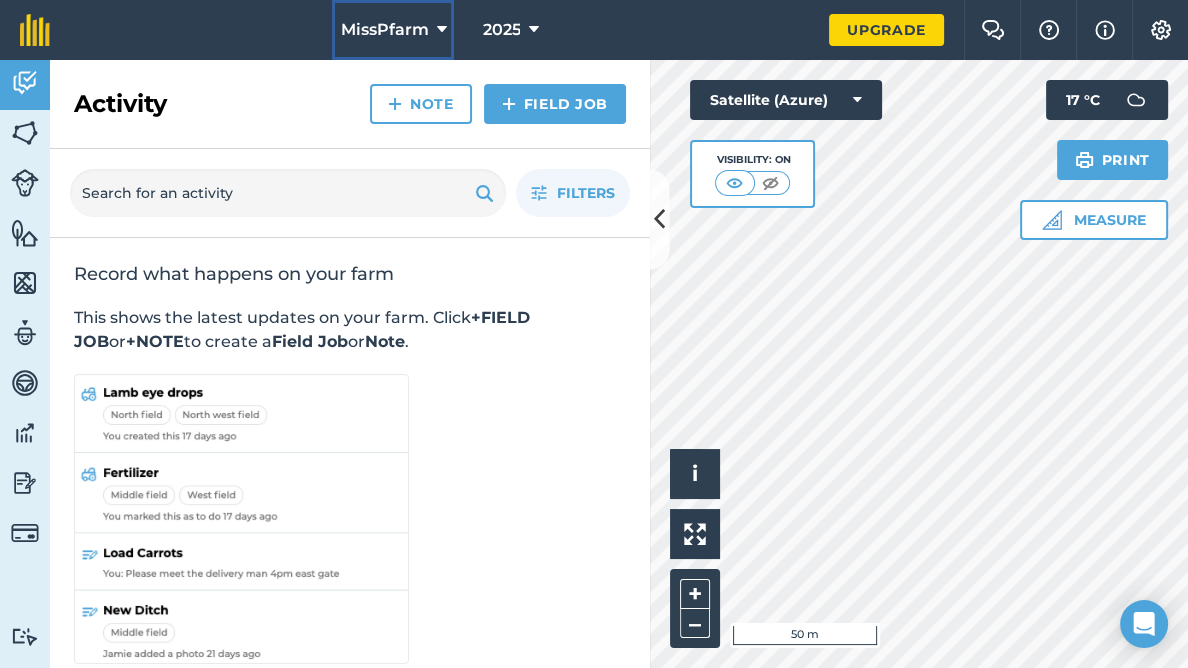 click on "MissPfarm" at bounding box center [384, 30] 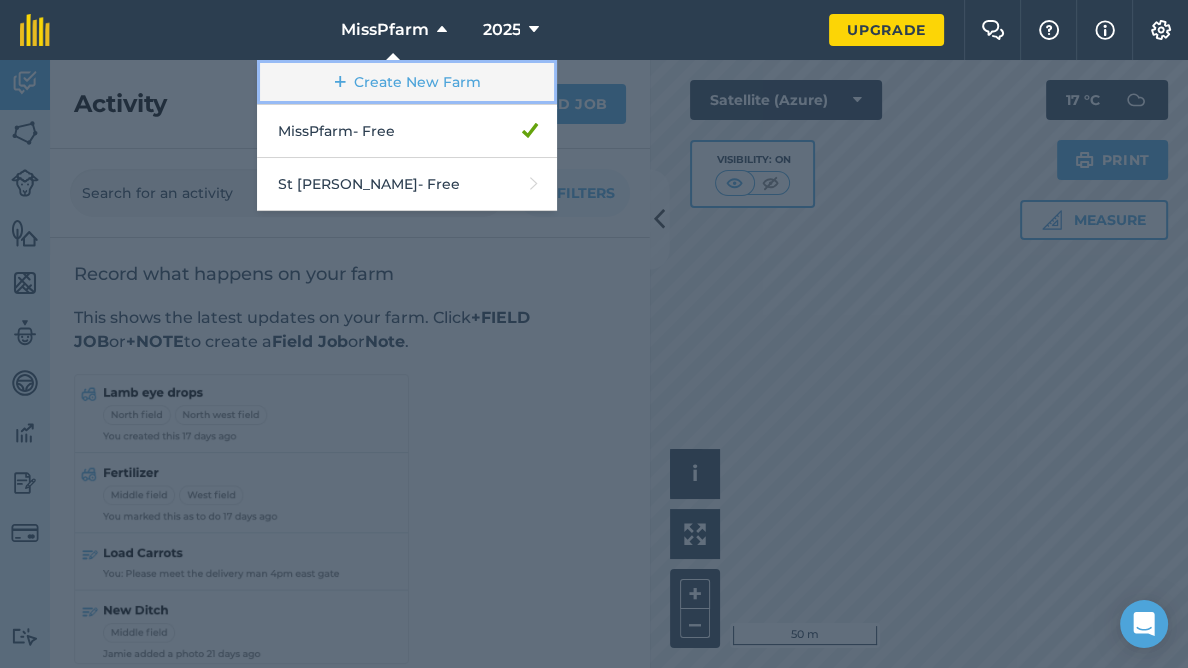 click on "Create New Farm" at bounding box center [407, 82] 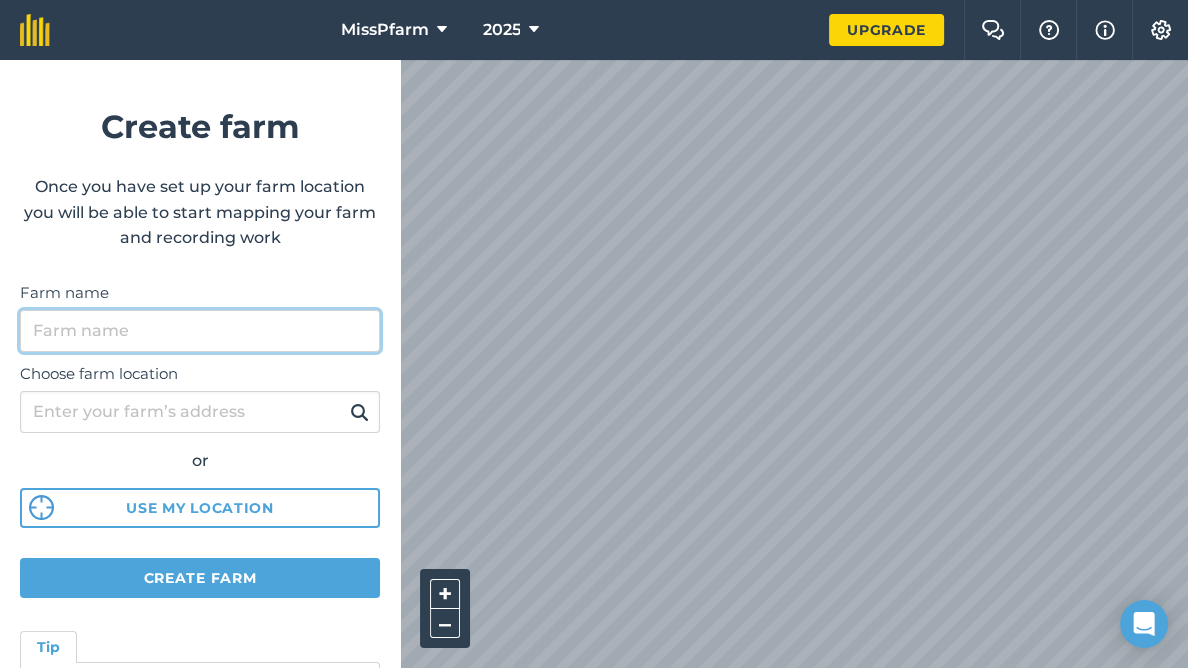 click on "Farm name" at bounding box center [200, 331] 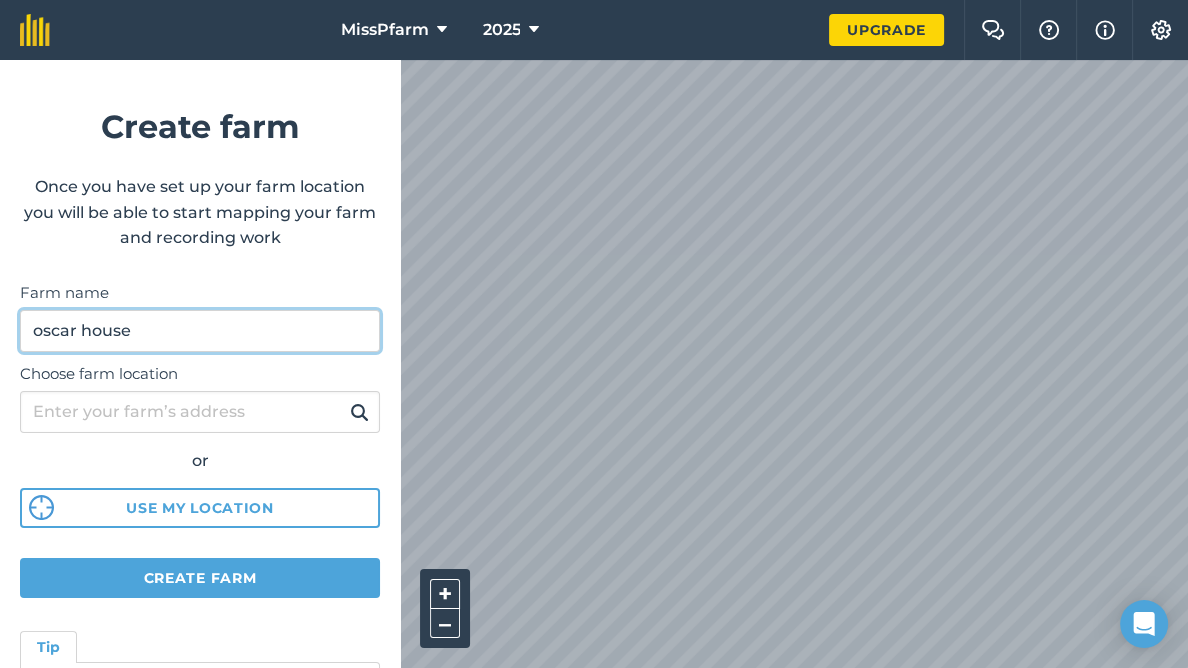 type on "oscar house" 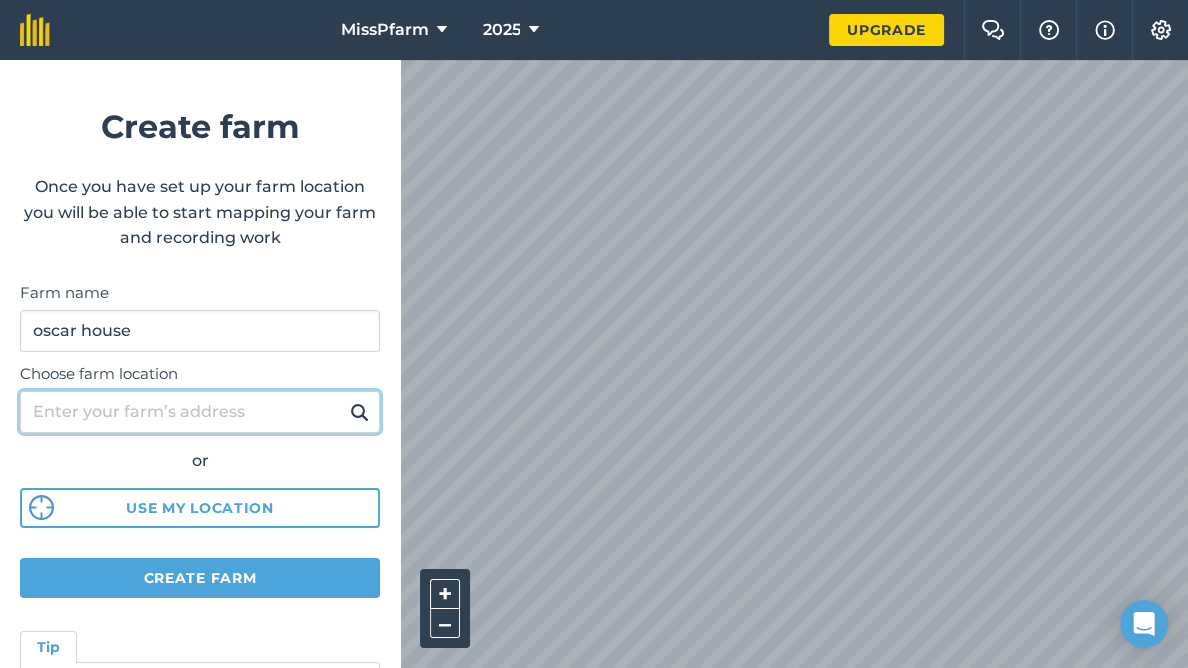 click on "Choose farm location" at bounding box center (200, 412) 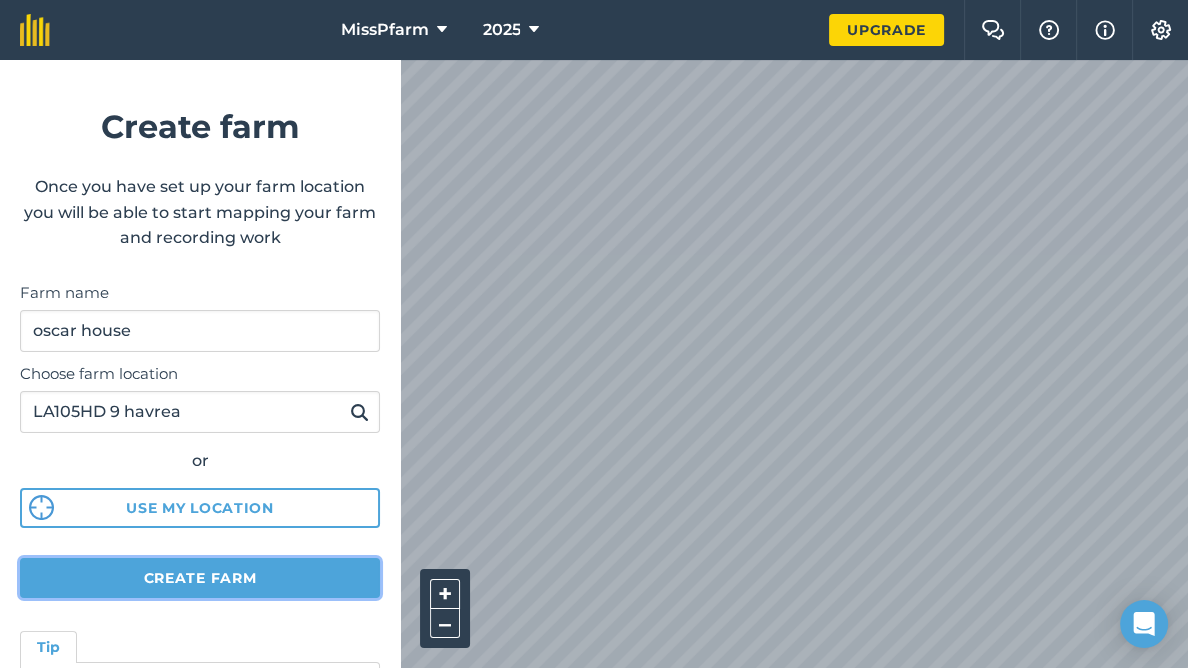 click on "Create farm" at bounding box center (200, 578) 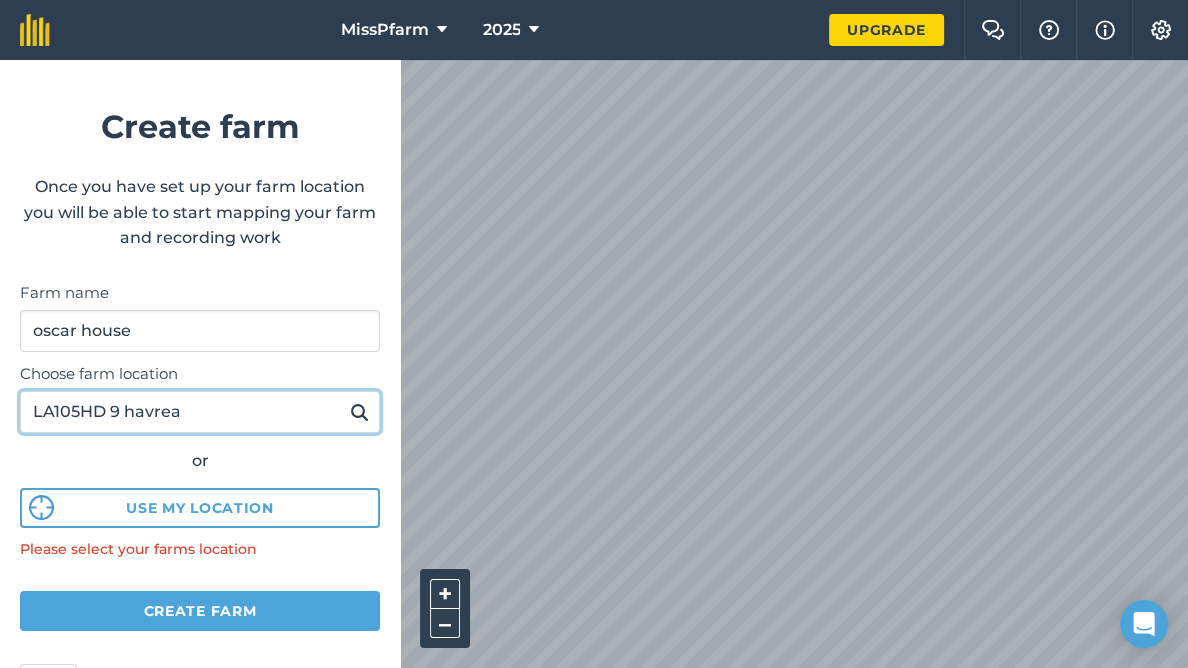 click on "LA105HD 9 havrea" at bounding box center [200, 412] 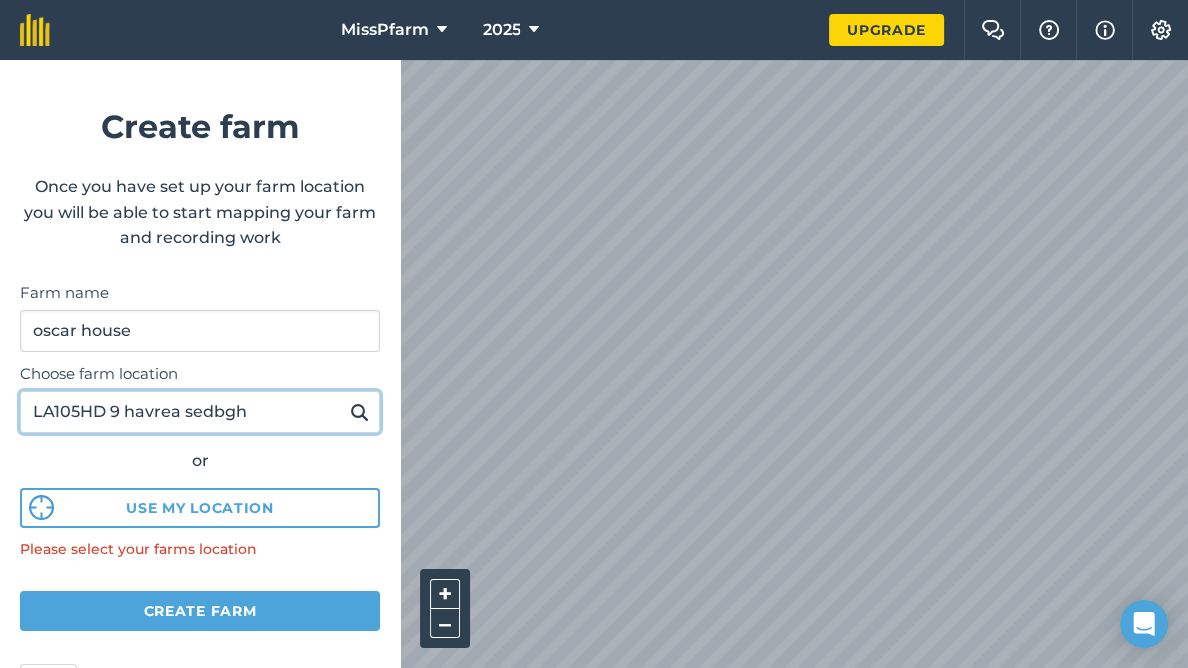 click on "LA105HD 9 havrea sedbgh" at bounding box center [200, 412] 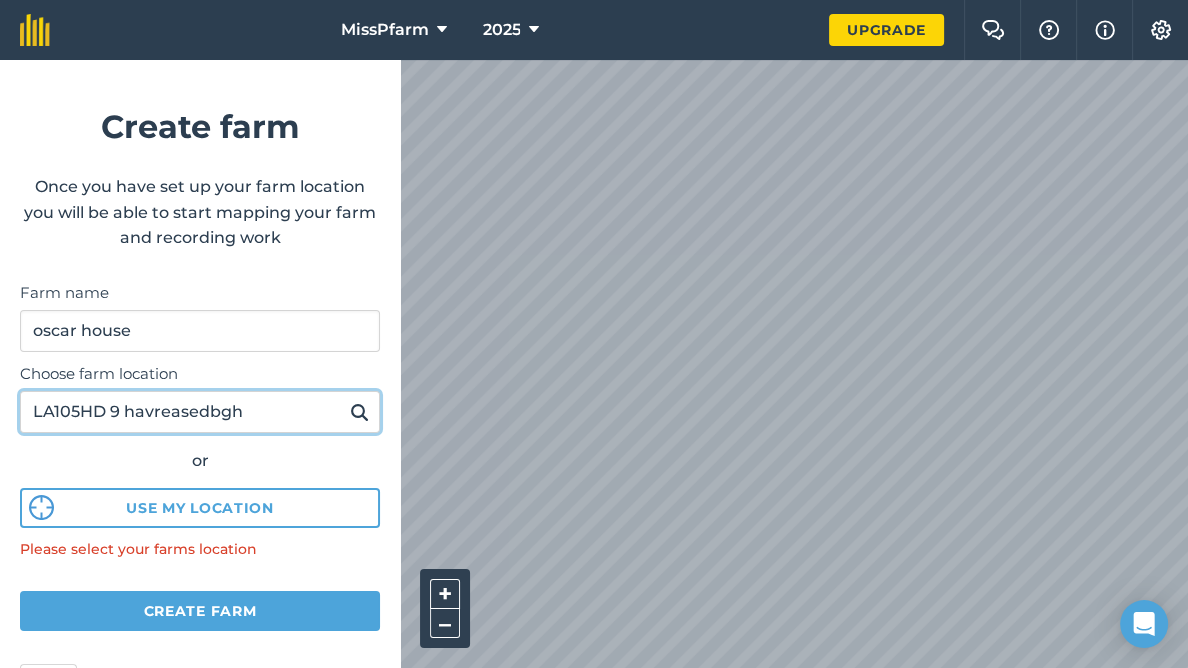 click on "LA105HD 9 havreasedbgh" at bounding box center [200, 412] 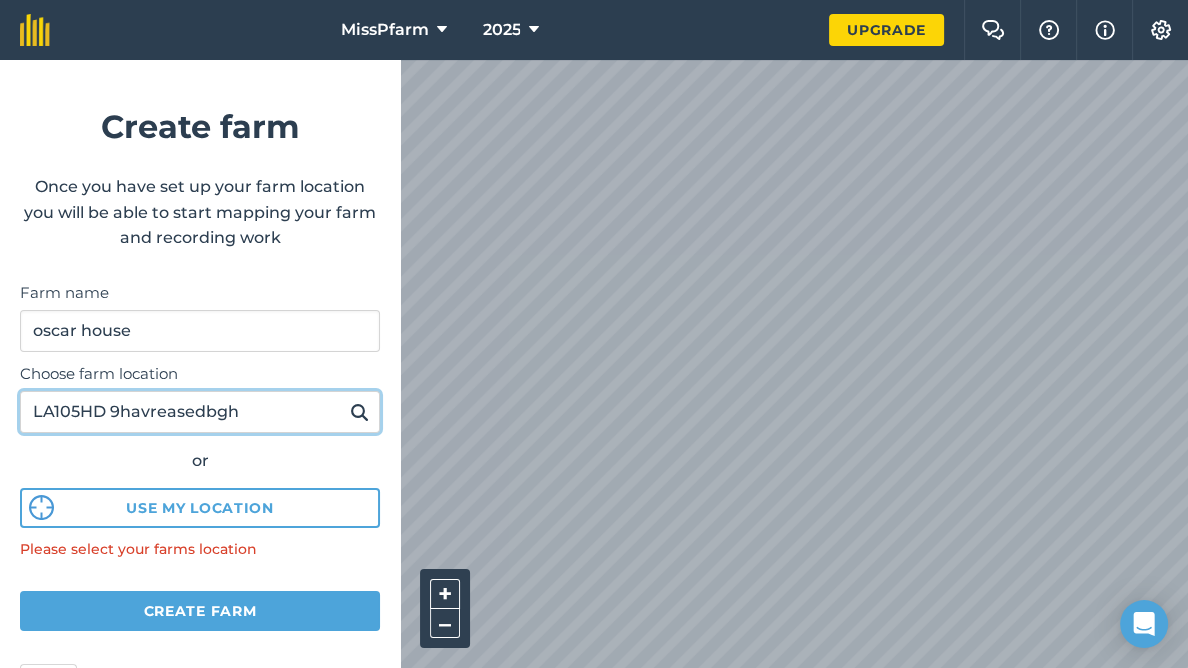 click on "LA105HD 9havreasedbgh" at bounding box center (200, 412) 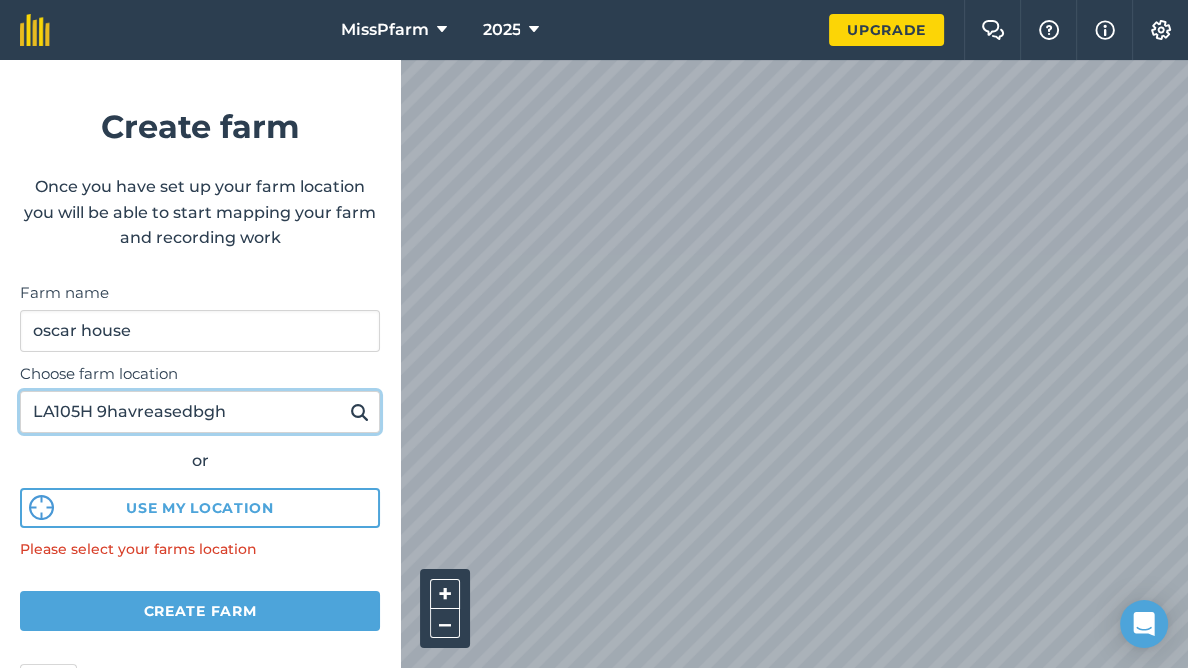 click on "LA105H 9havreasedbgh" at bounding box center [200, 412] 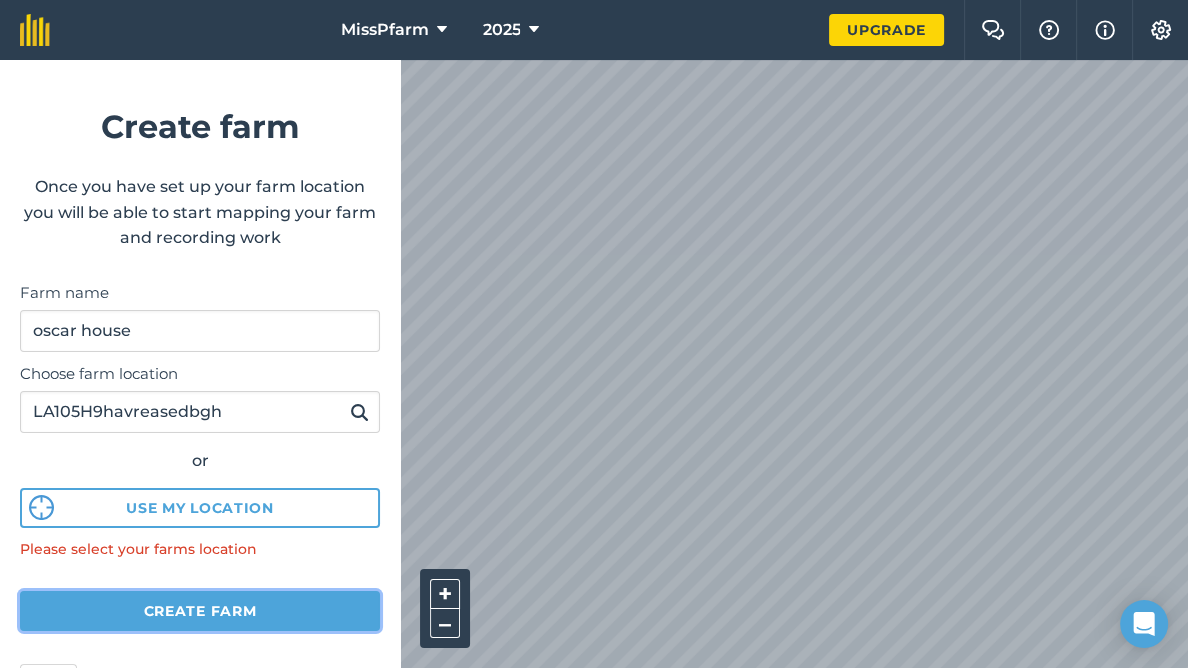 click on "Create farm" at bounding box center (200, 611) 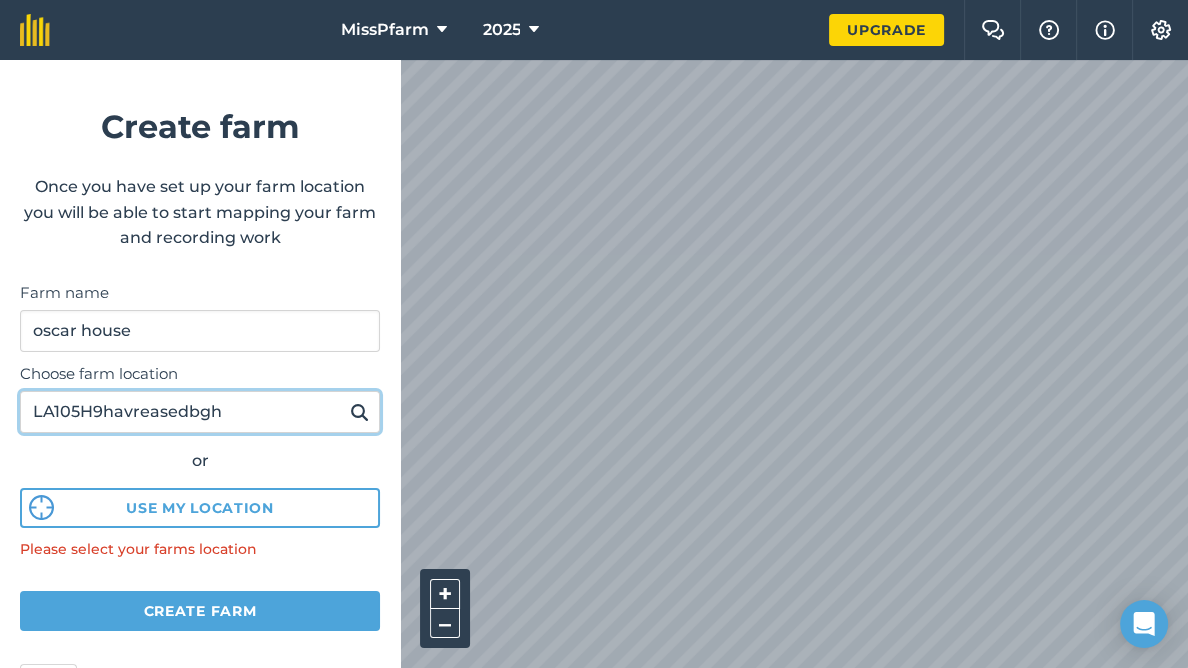 click on "LA105H9havreasedbgh" at bounding box center [200, 412] 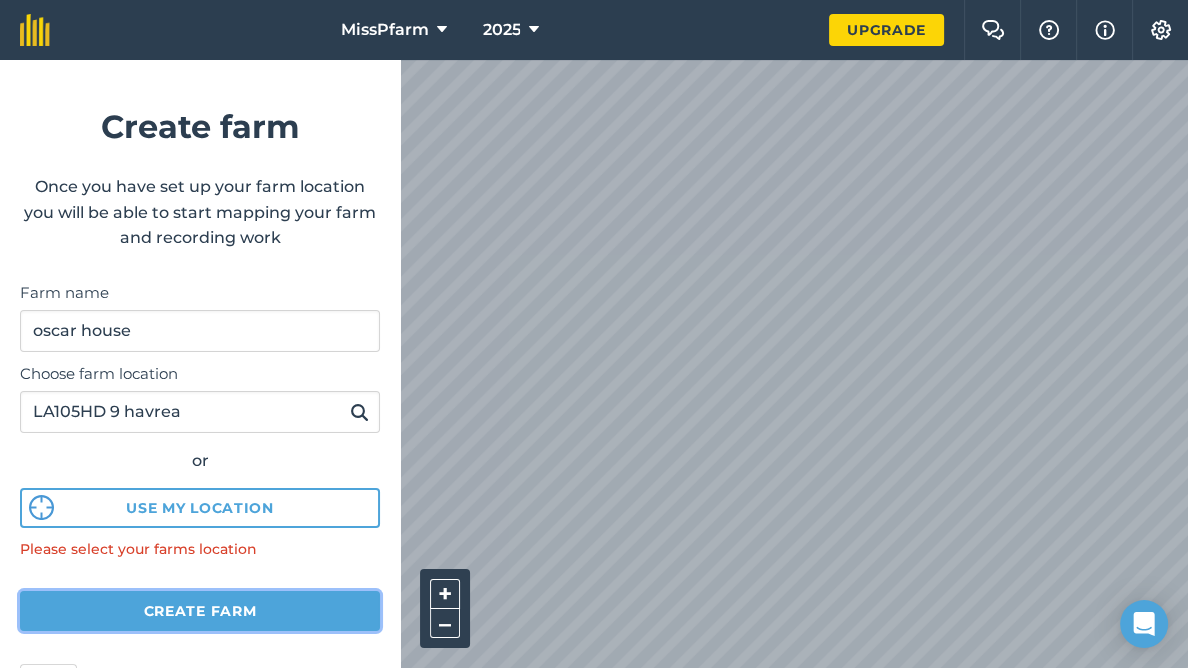 click on "Create farm" at bounding box center [200, 611] 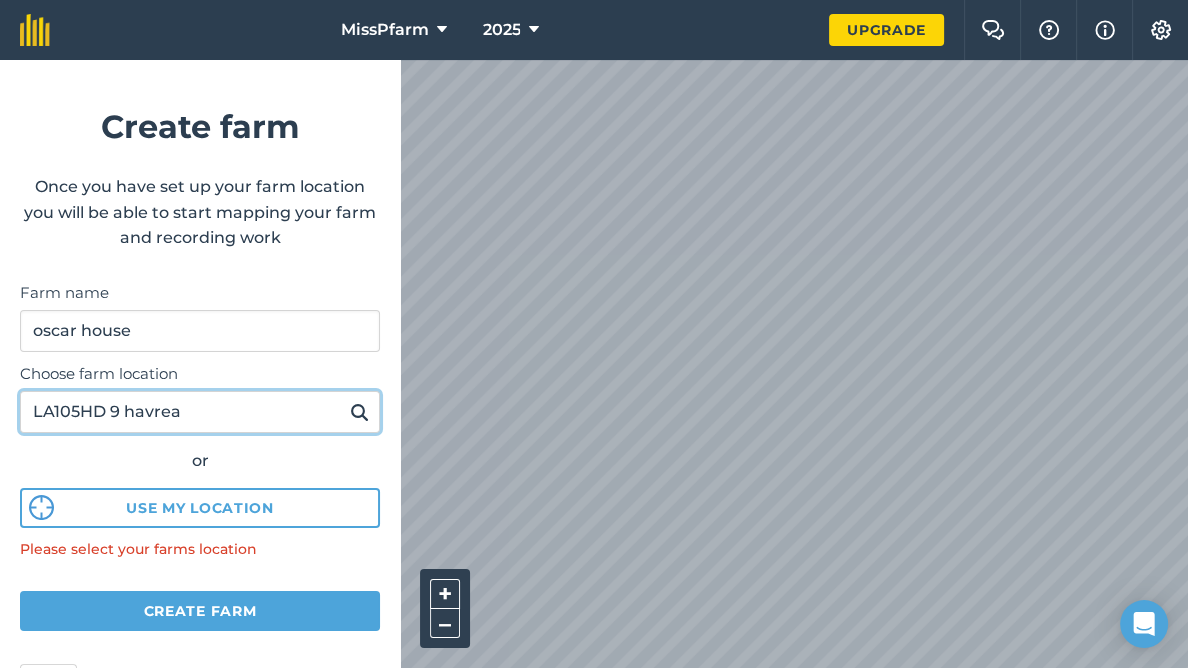 click on "LA105HD 9 havrea" at bounding box center [200, 412] 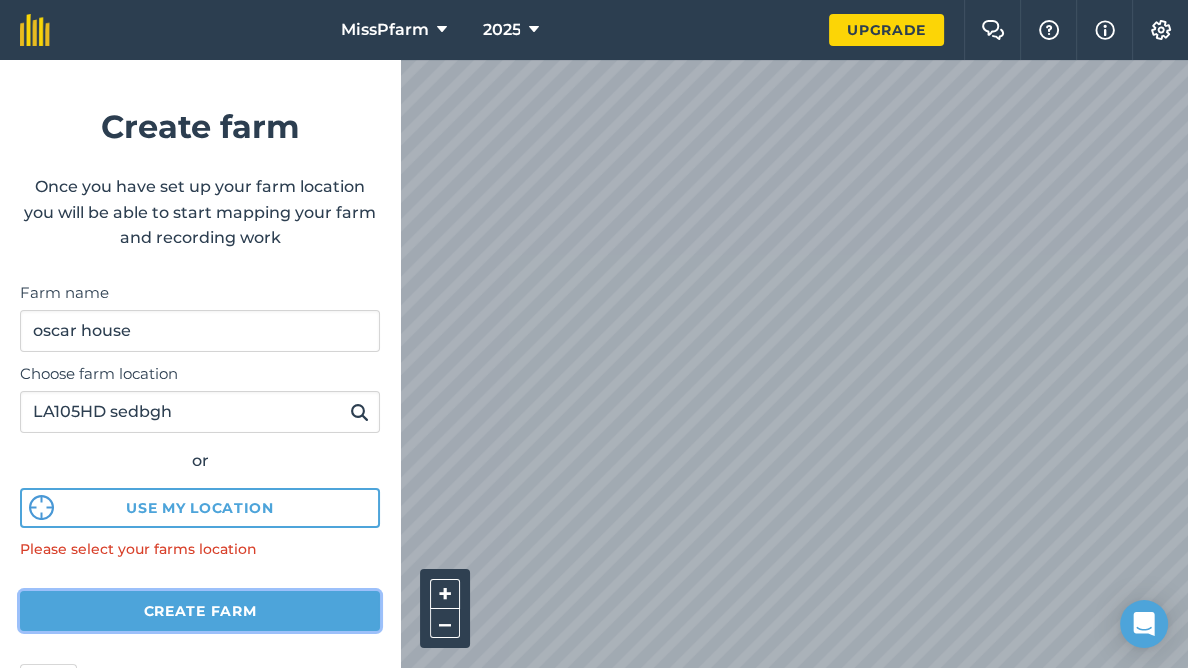 click on "Create farm" at bounding box center [200, 611] 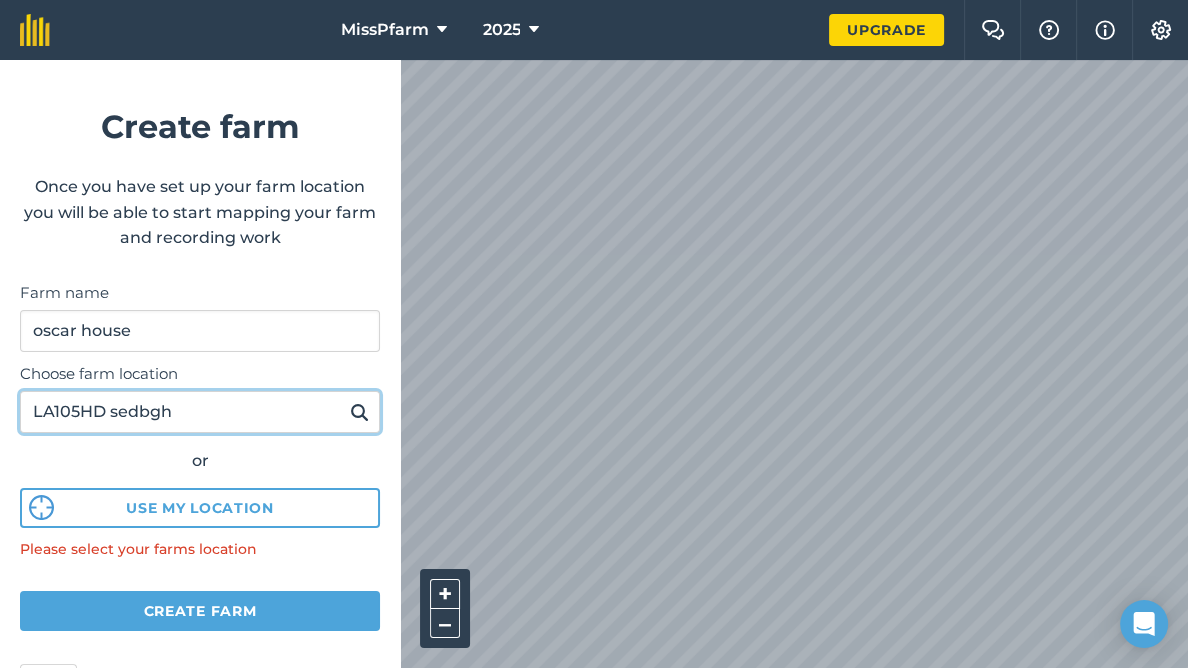 click on "LA105HD sedbgh" at bounding box center (200, 412) 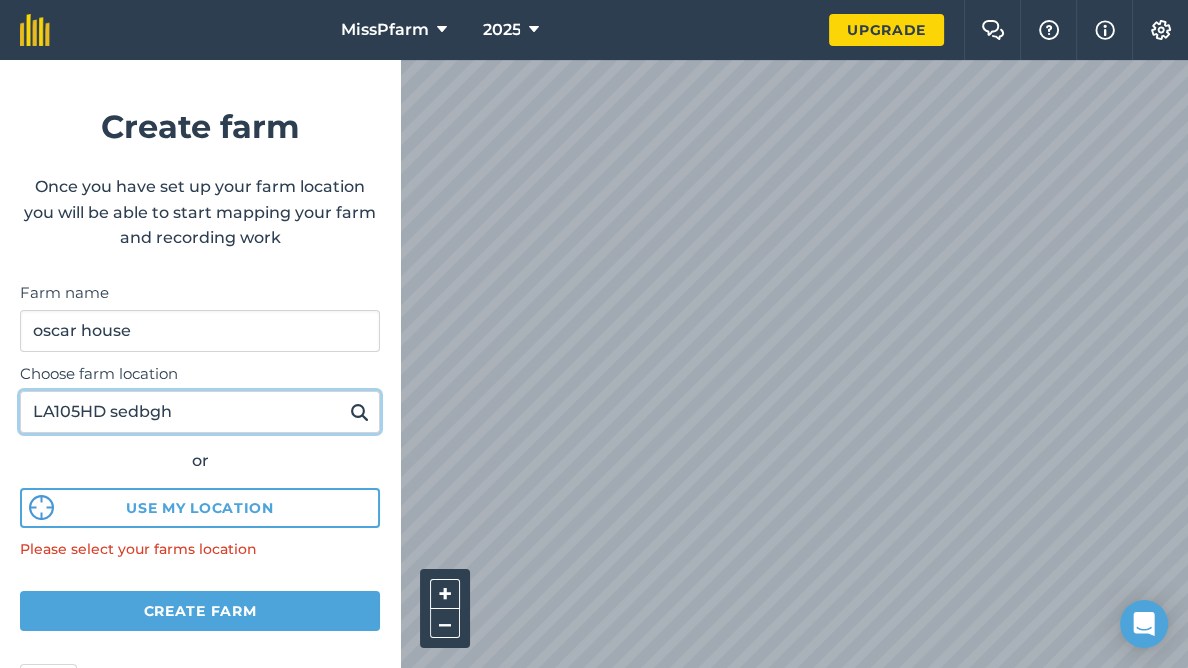 click on "LA105HD sedbgh" at bounding box center (200, 412) 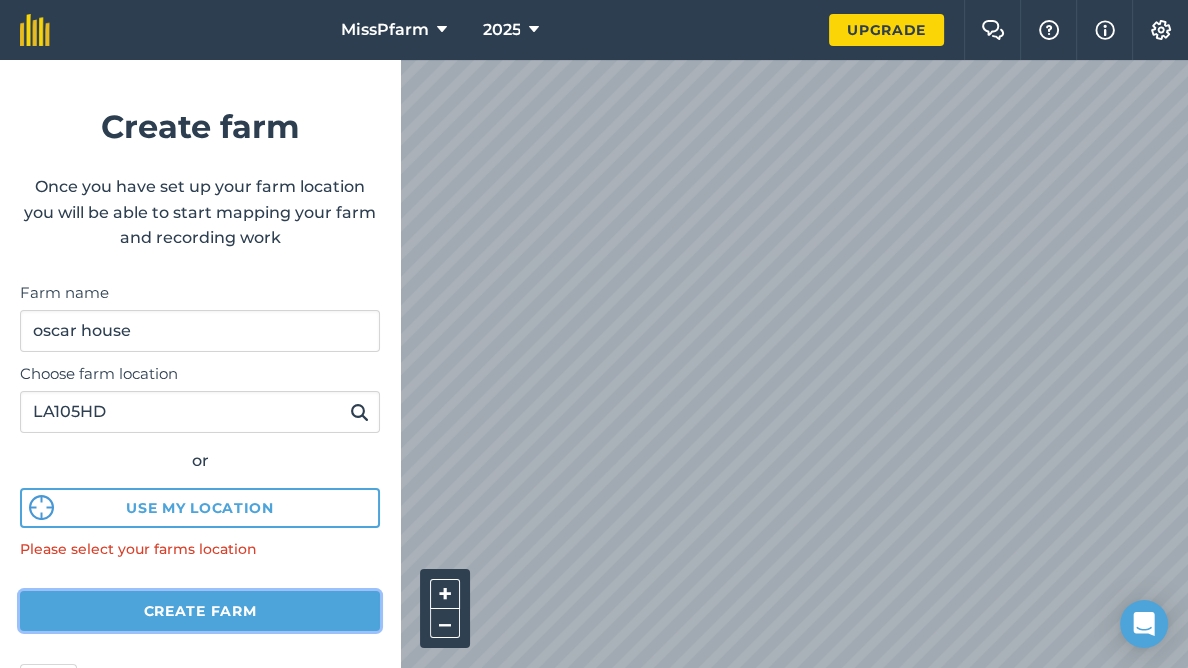 click on "Create farm" at bounding box center [200, 611] 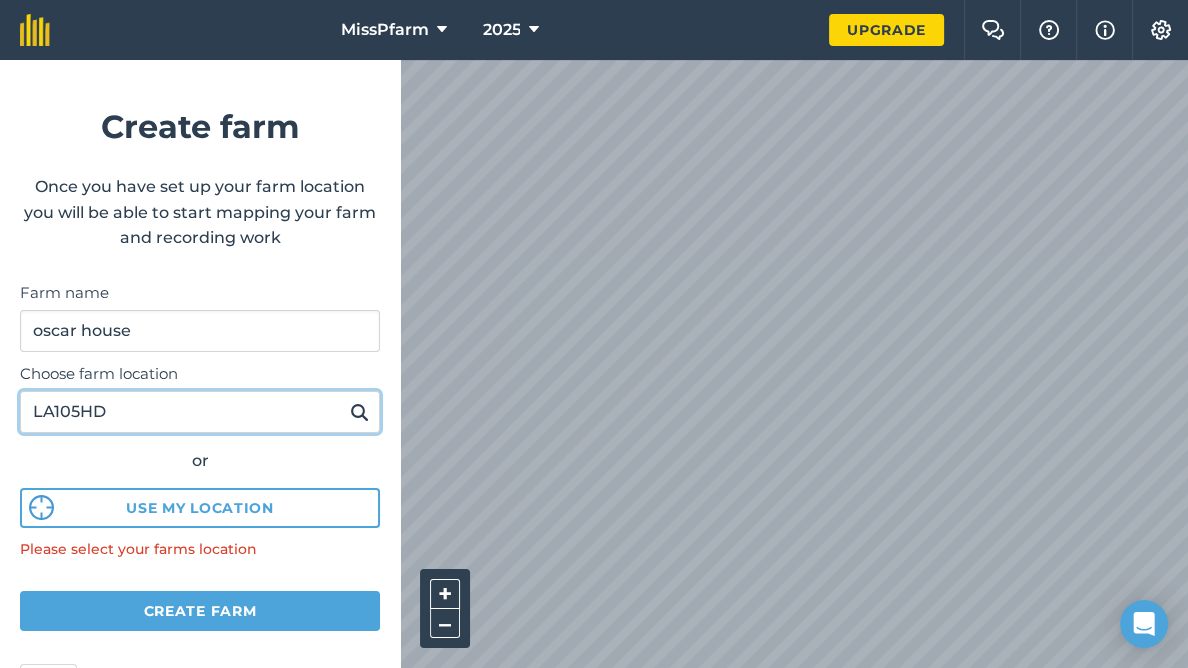 click on "LA105HD" at bounding box center (200, 412) 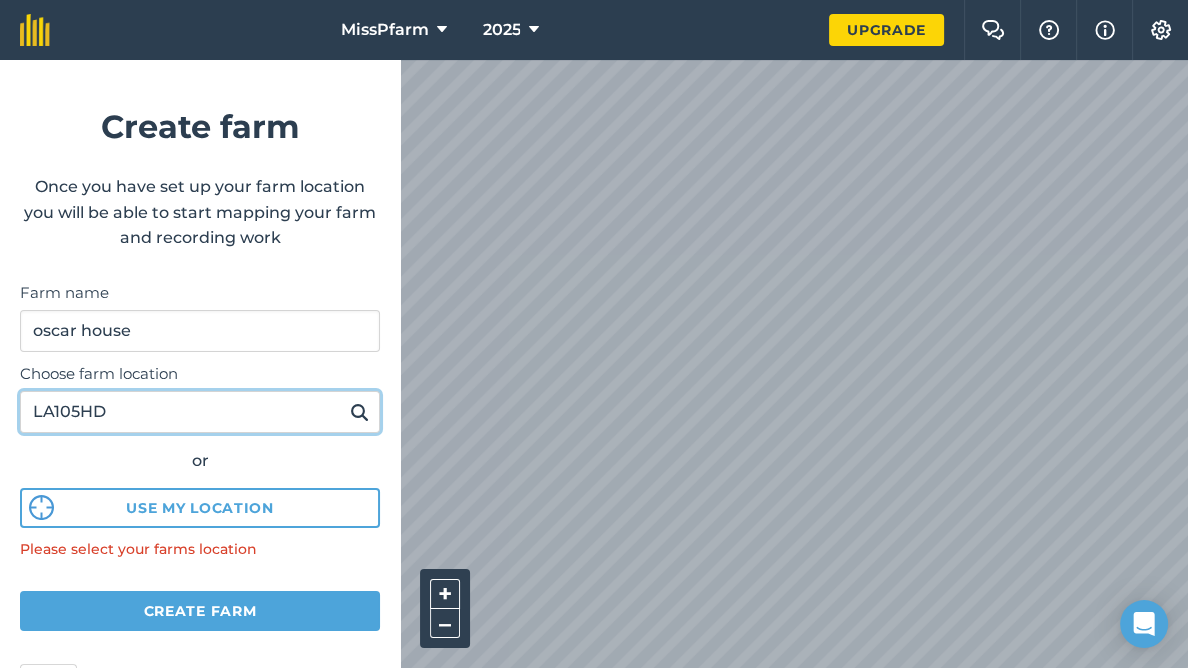 click on "LA105HD" at bounding box center (200, 412) 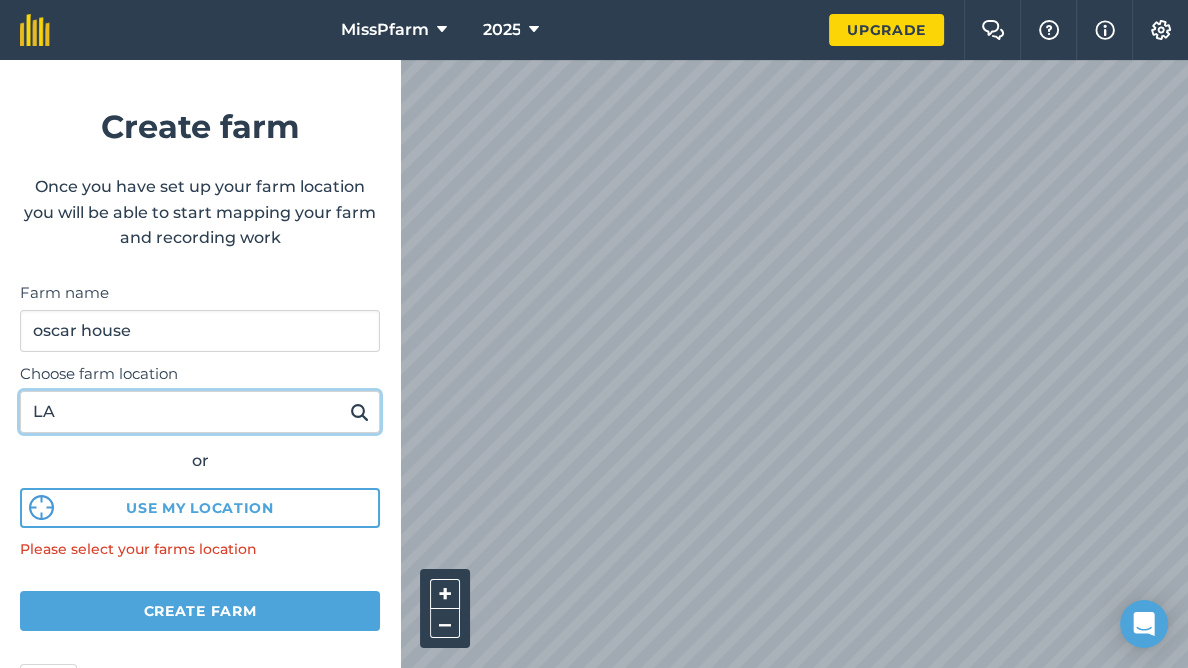 type on "L" 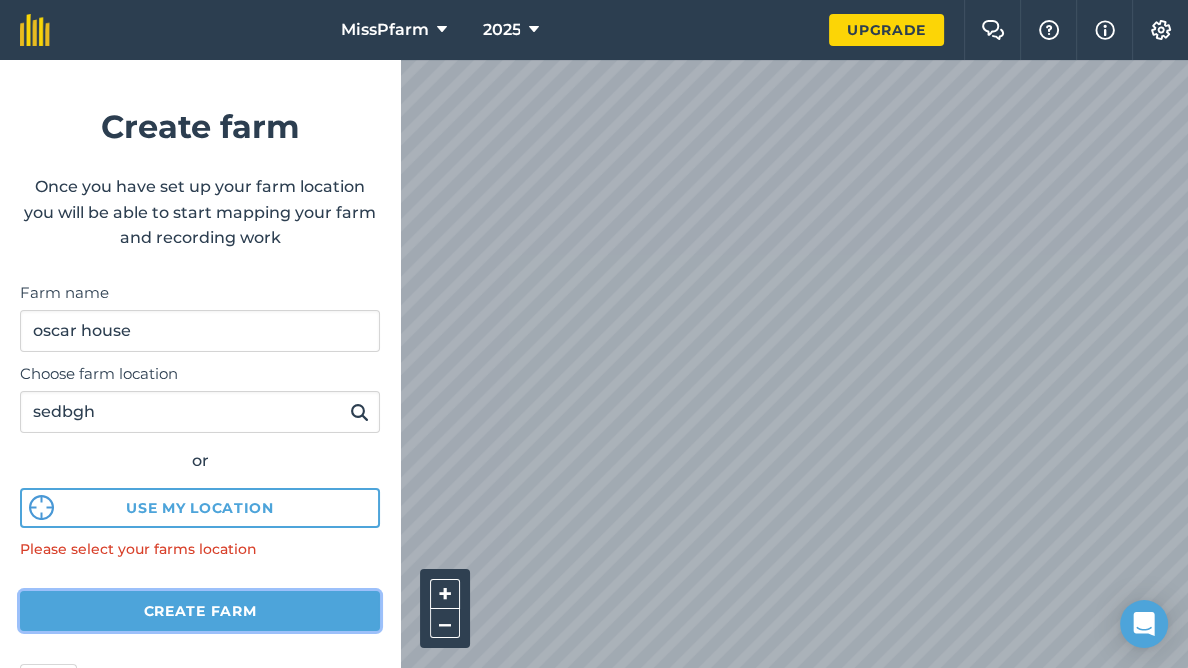 click on "Create farm" at bounding box center [200, 611] 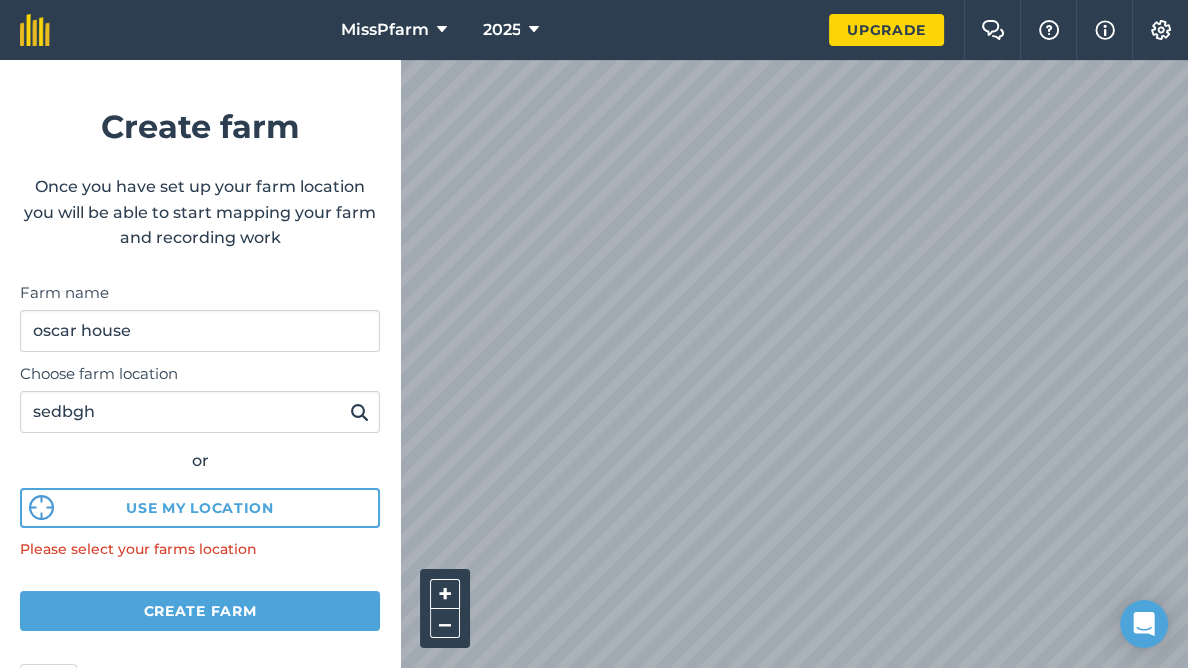 click at bounding box center [359, 412] 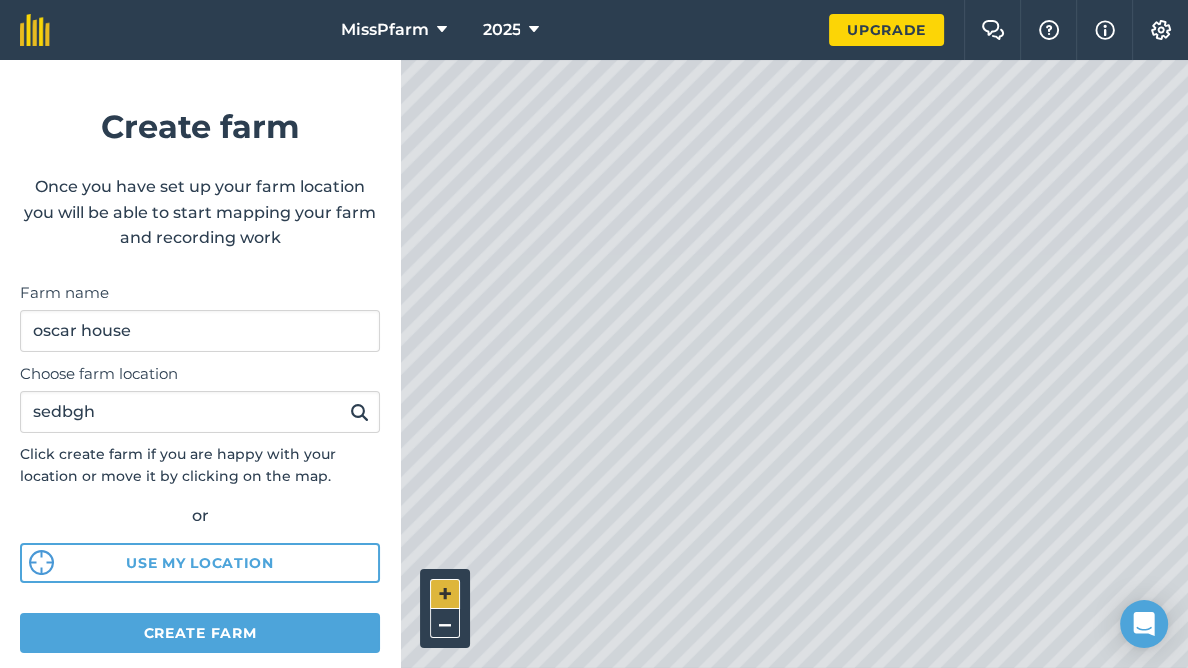 click on "+" at bounding box center [445, 594] 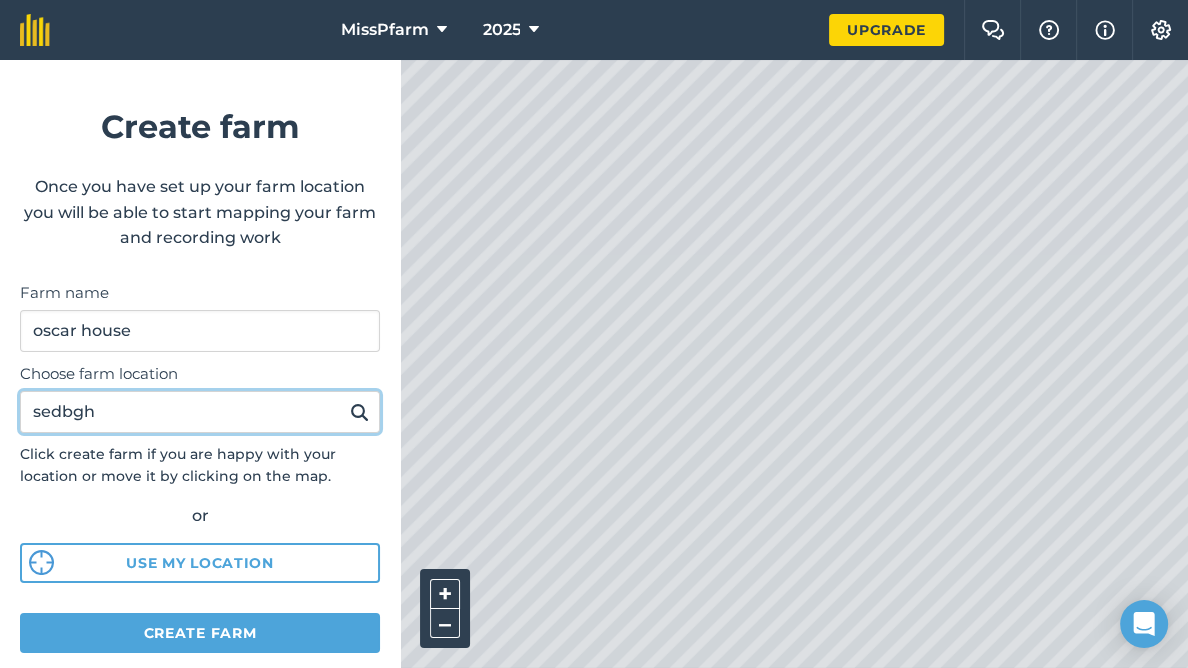 click on "sedbgh" at bounding box center [200, 412] 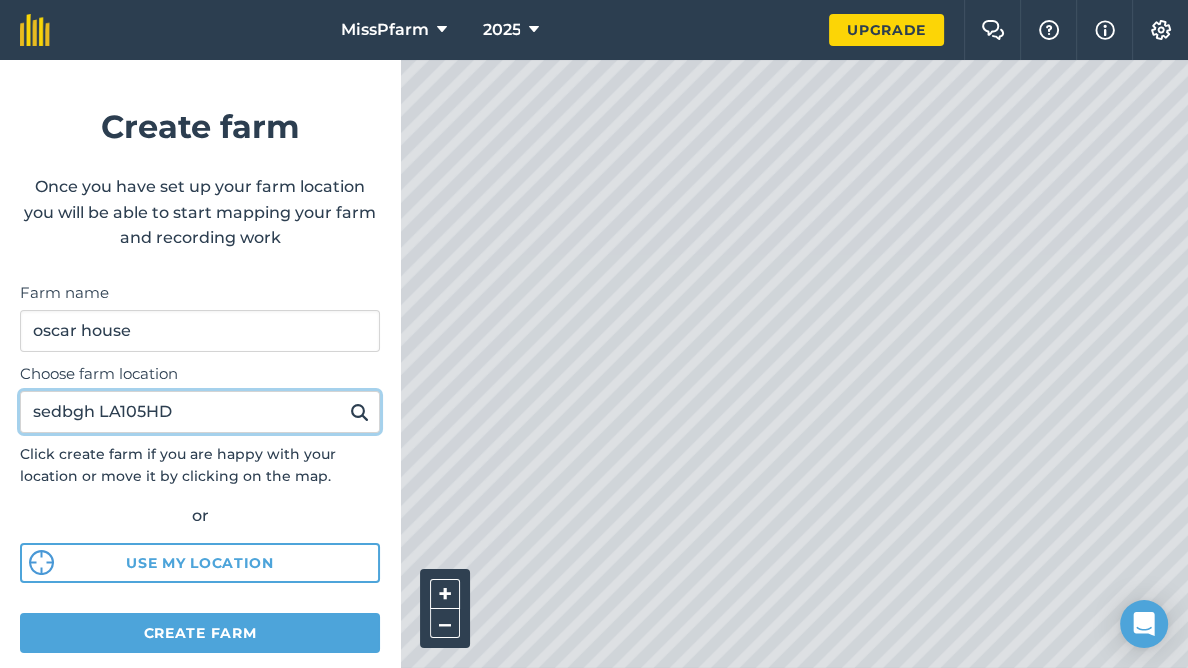 type on "sedbgh LA105HD" 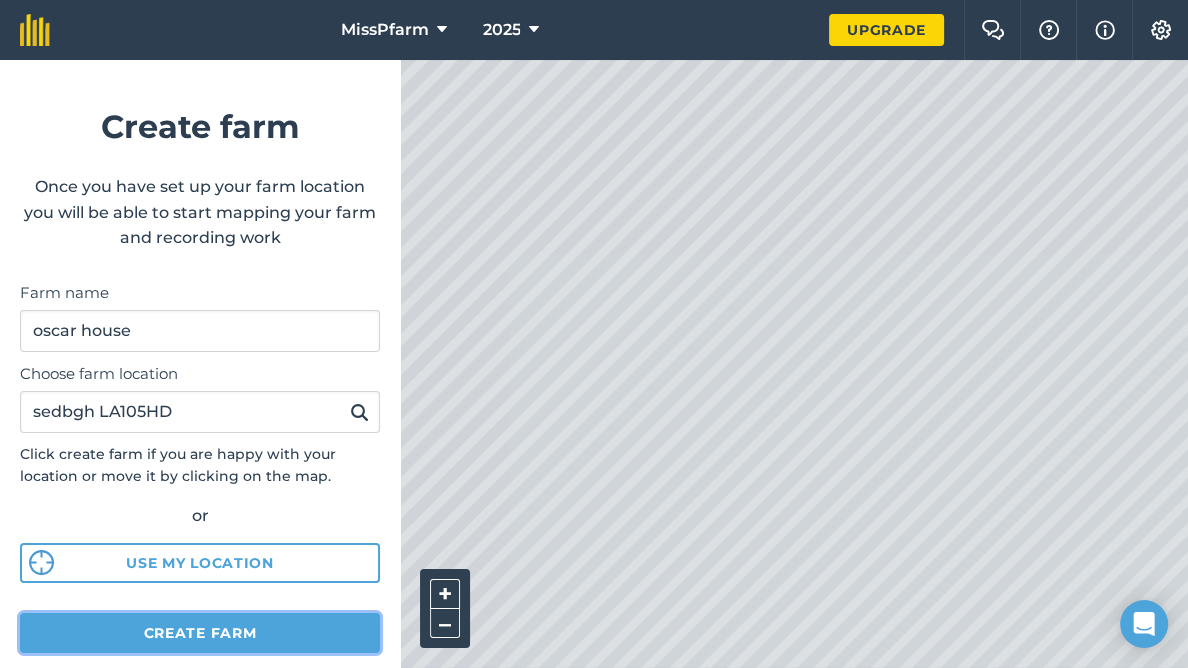 click on "Create farm" at bounding box center [200, 633] 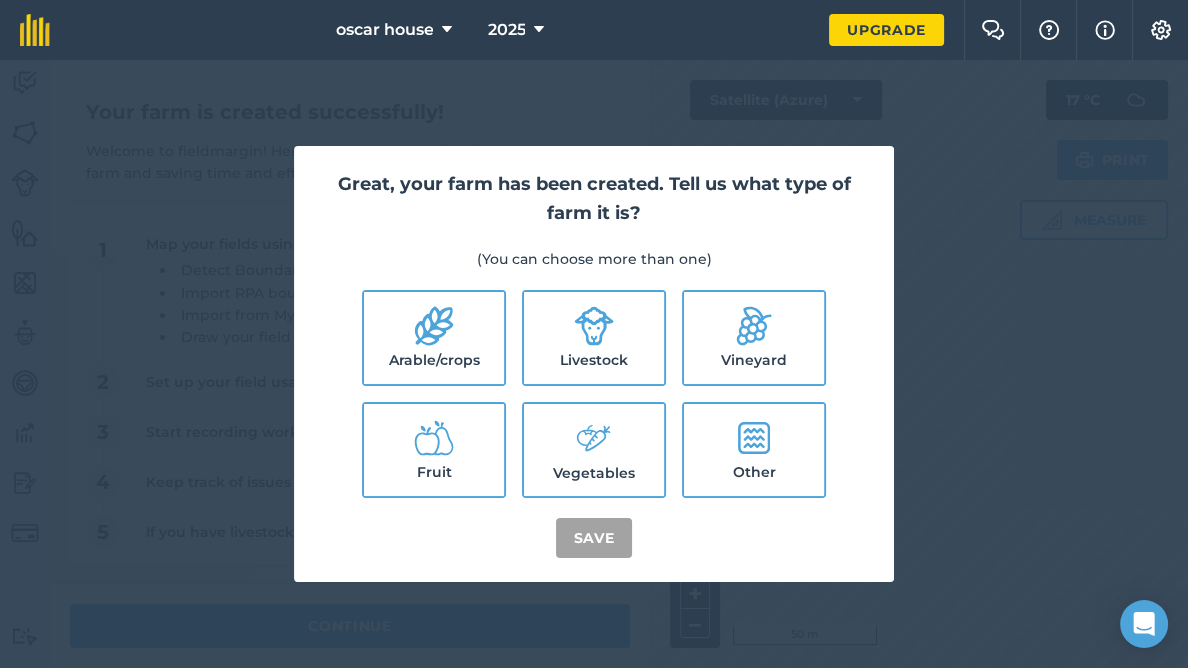 click 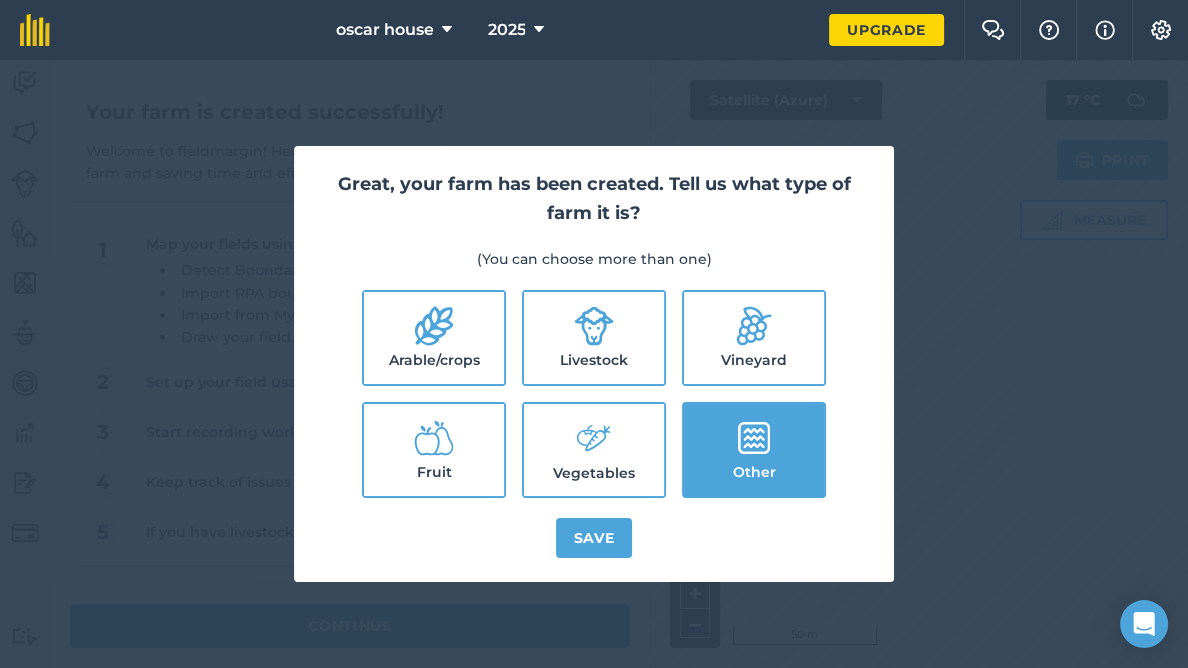 click on "Other" at bounding box center [754, 450] 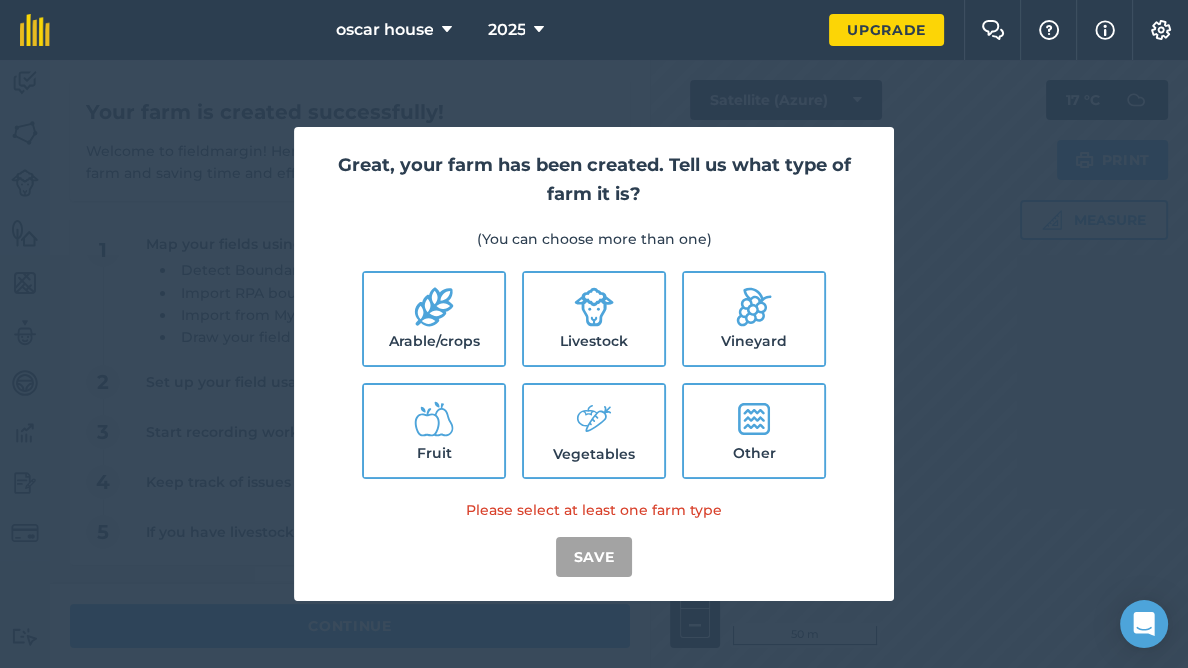 click on "Other" at bounding box center [754, 431] 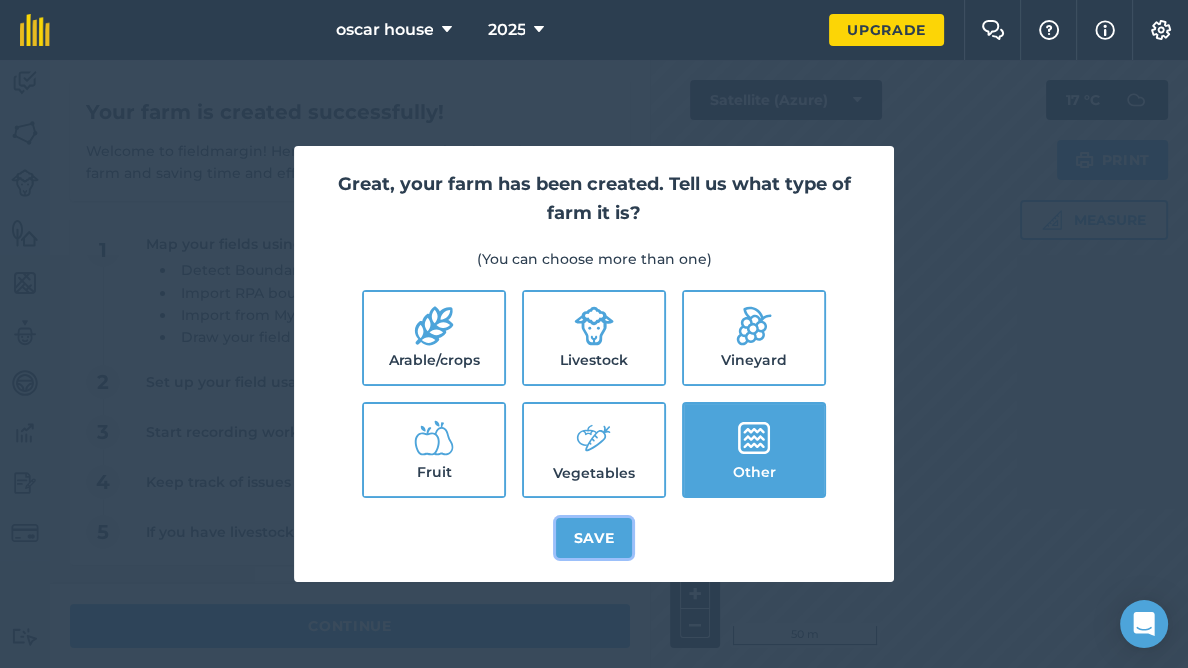 click on "Save" at bounding box center (594, 538) 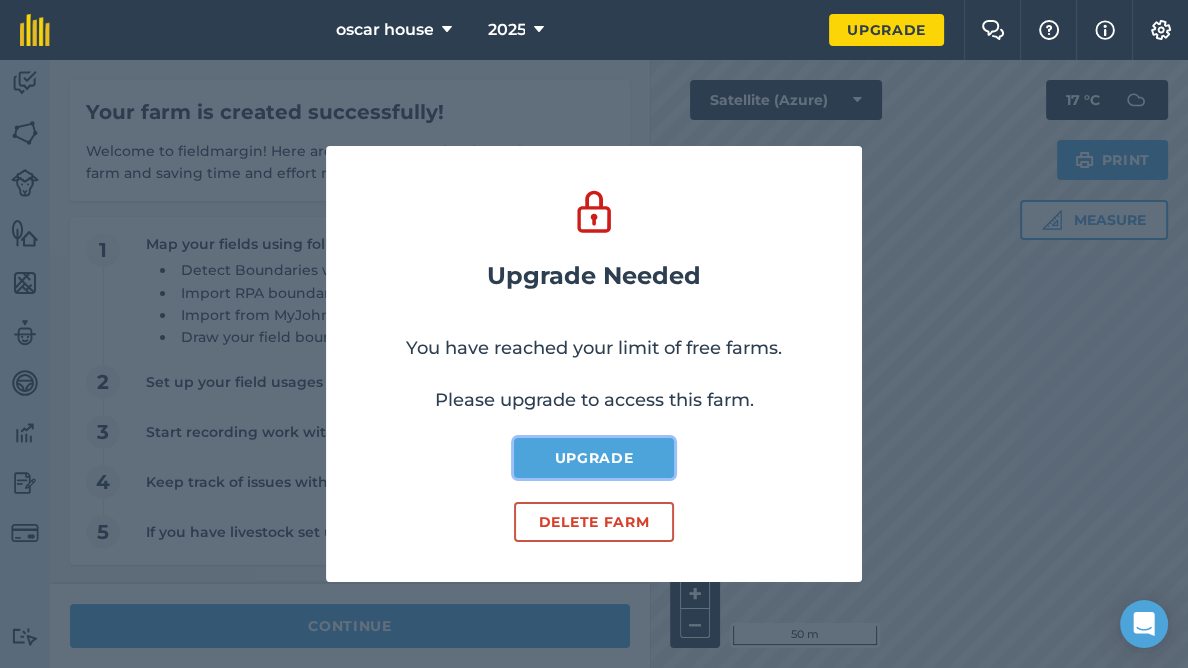 click on "Upgrade" at bounding box center [594, 458] 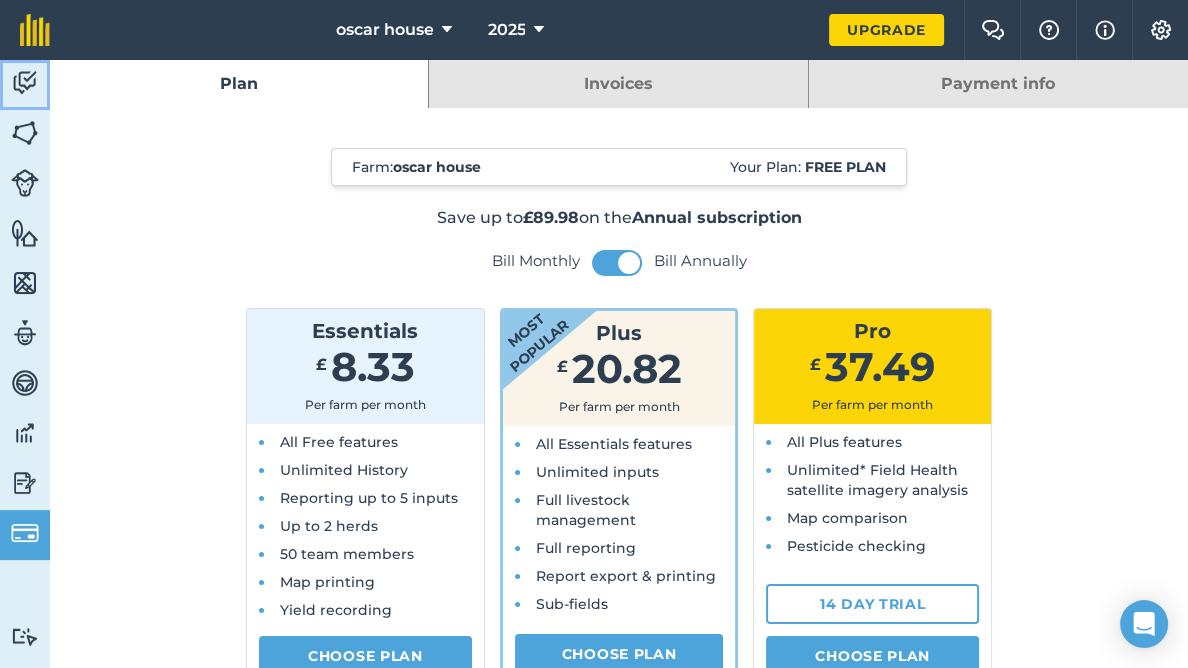 click at bounding box center (25, 83) 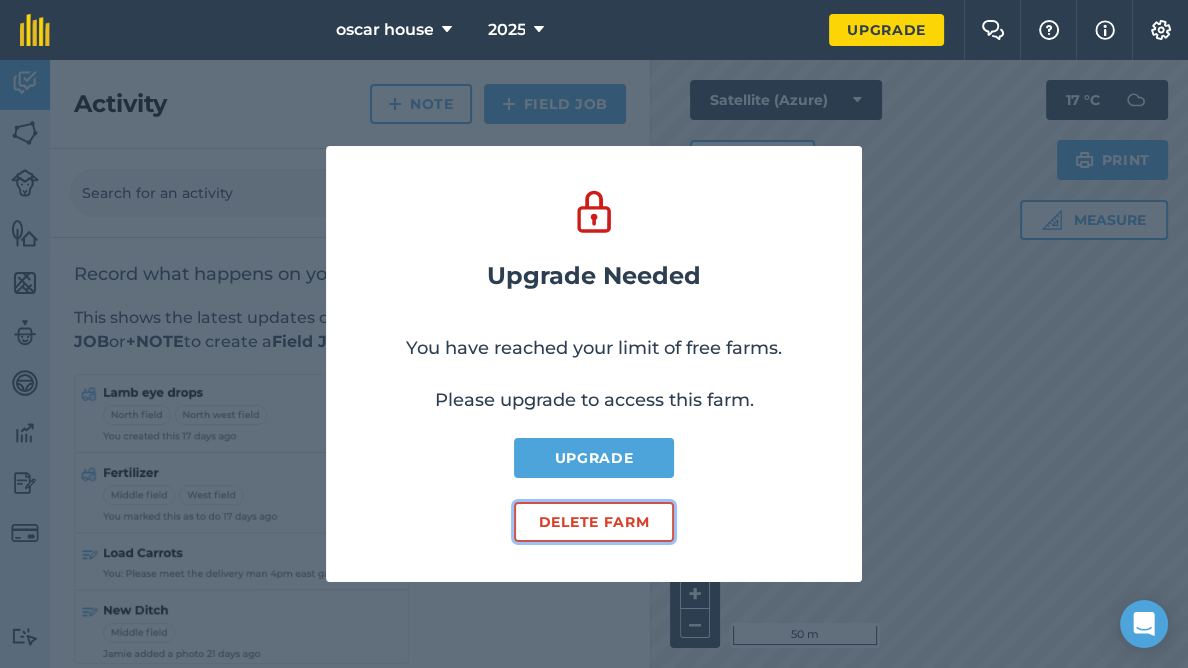 click on "Delete farm" at bounding box center (594, 522) 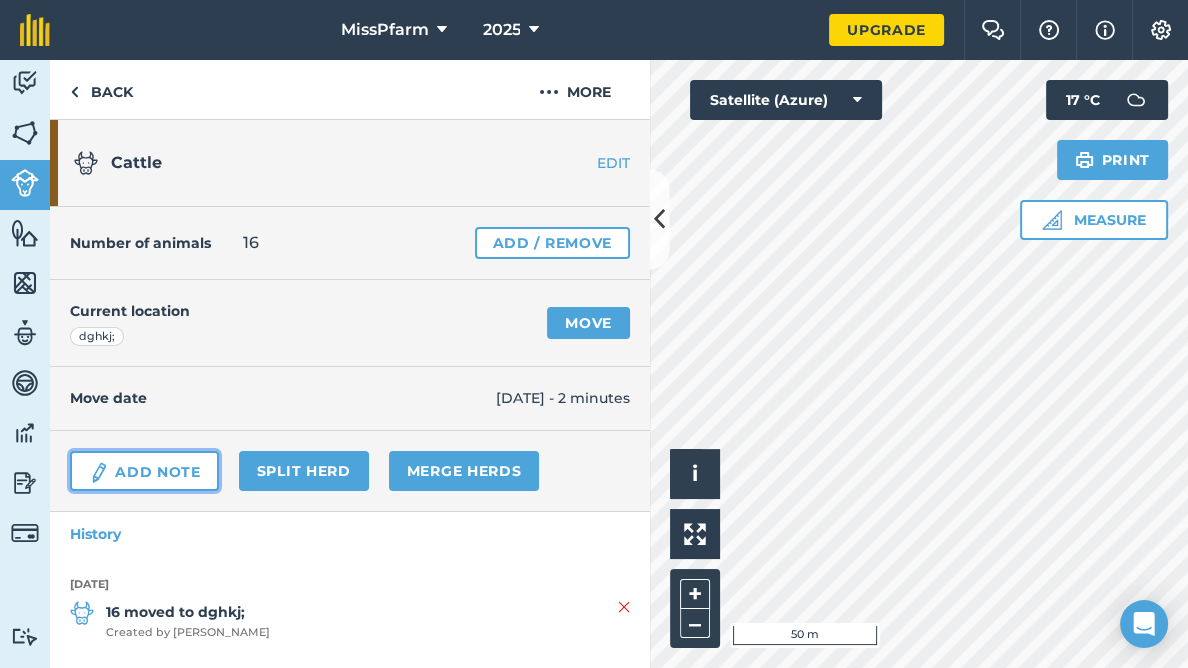 click on "Add Note" at bounding box center [144, 471] 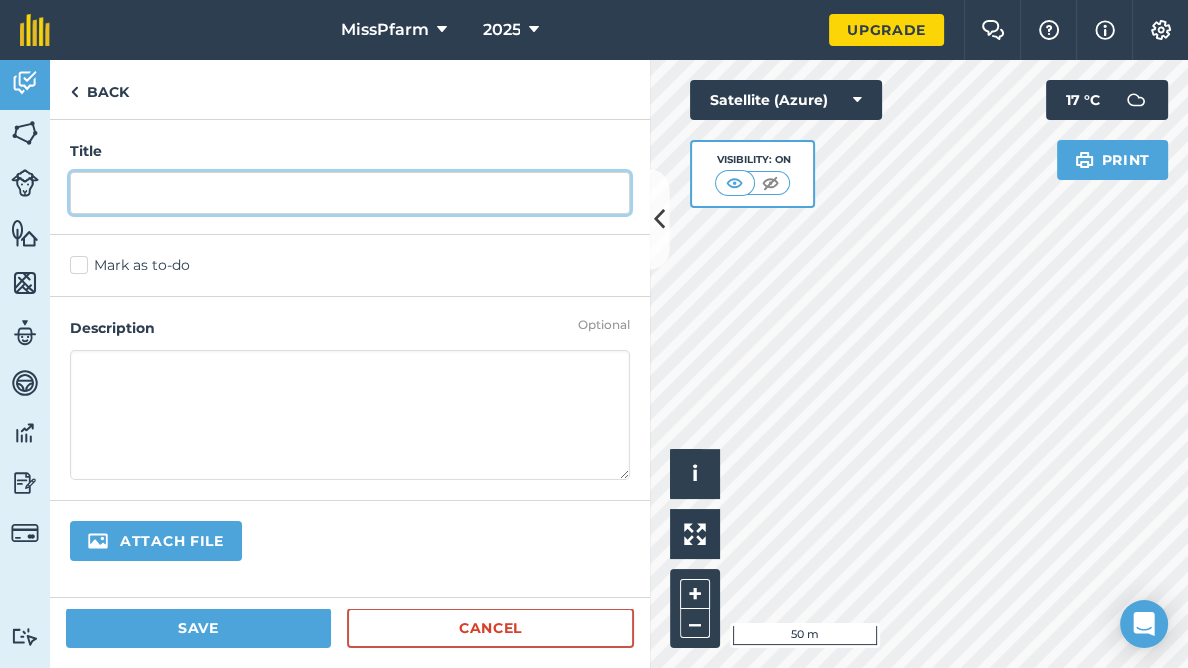 click at bounding box center [350, 193] 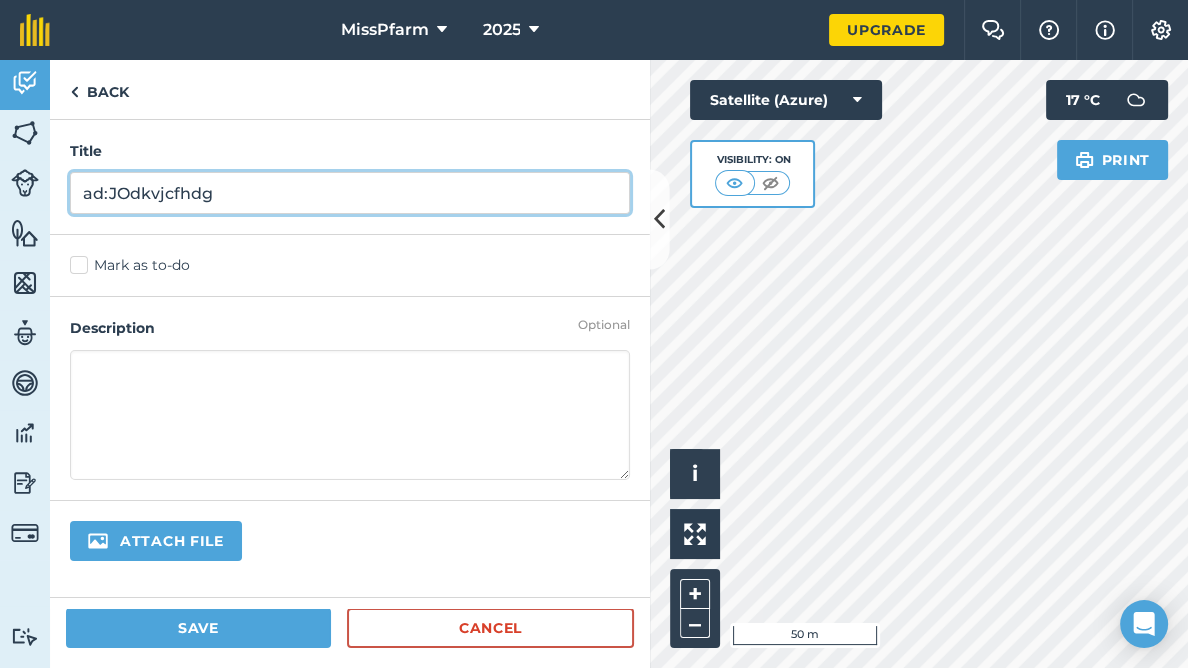 type on "ad:JOdkvjcfhdg" 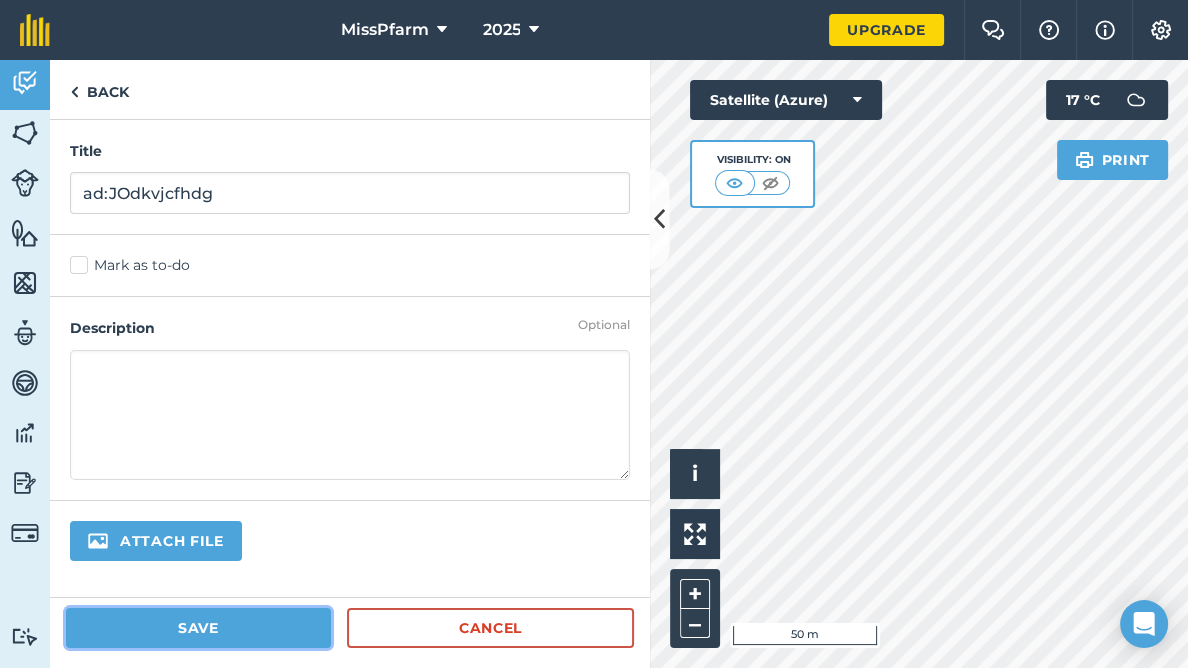 click on "Save" at bounding box center [198, 628] 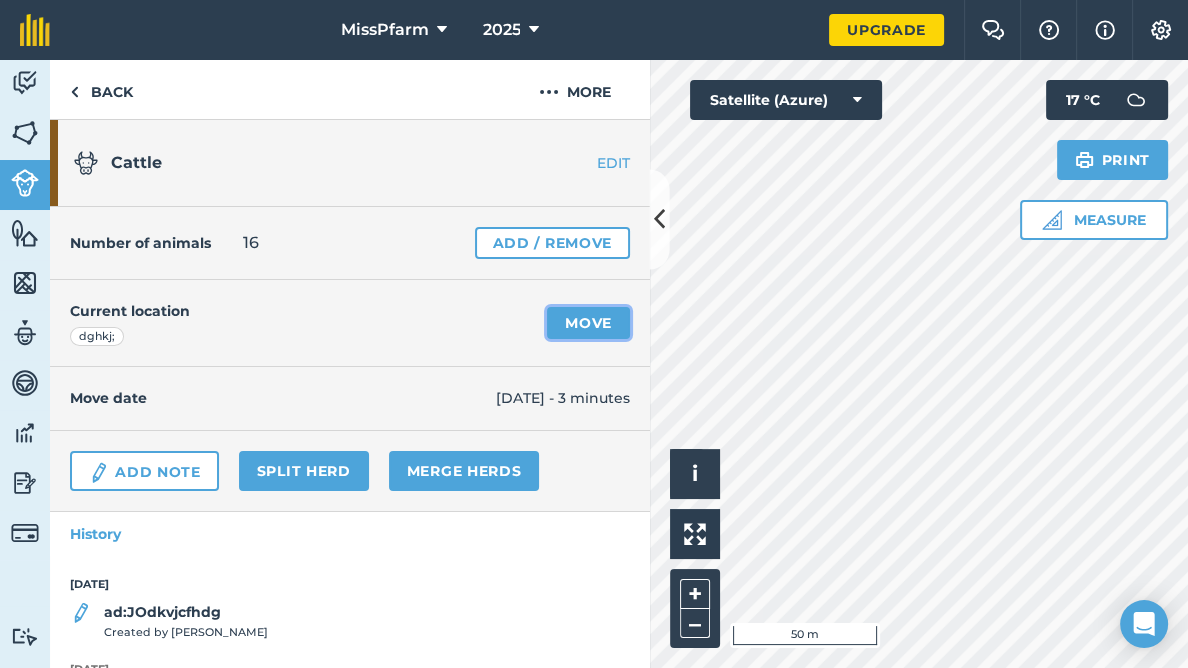 click on "Move" at bounding box center [588, 323] 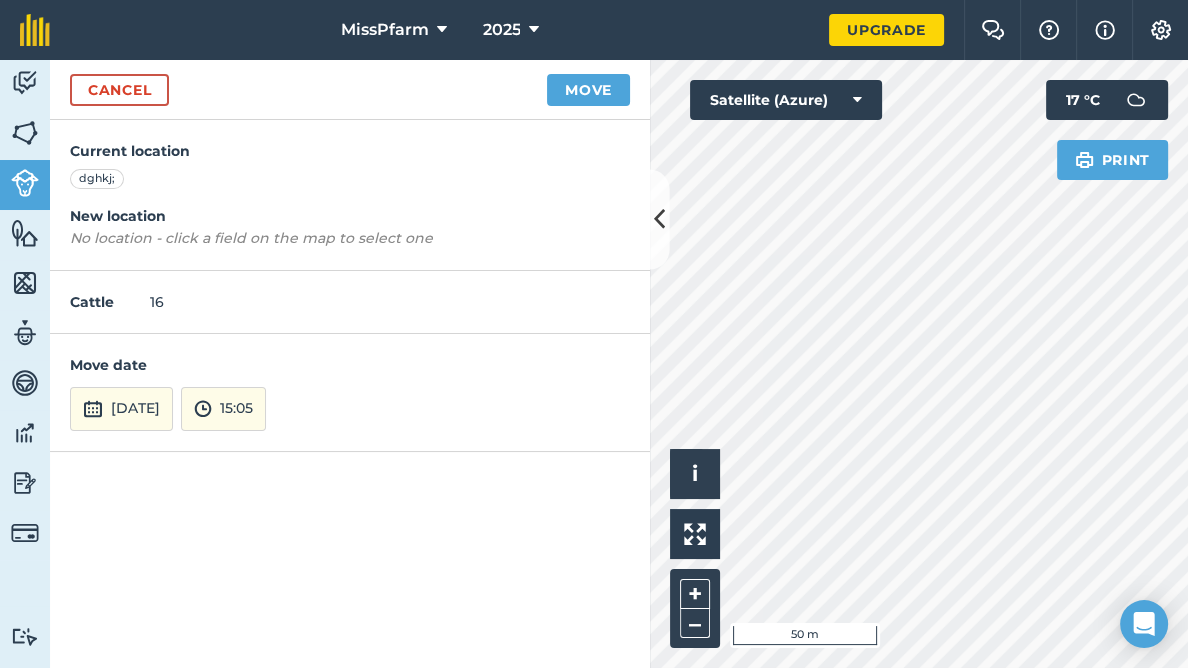 click on "dghkj;" at bounding box center [97, 179] 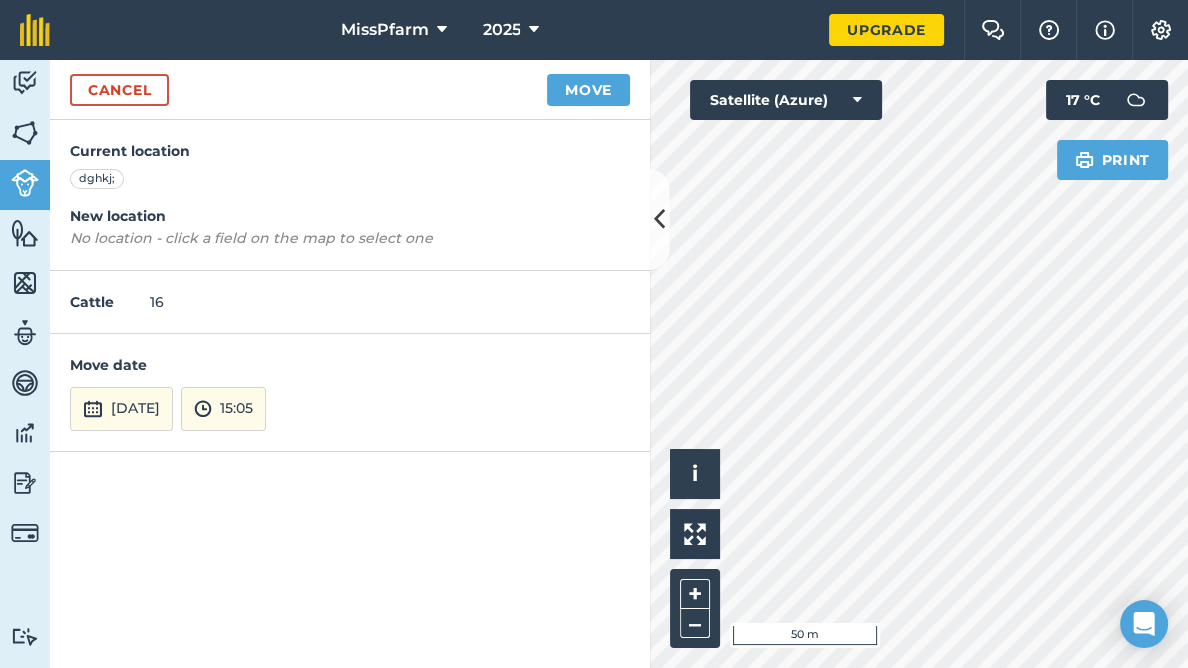 click on "dghkj;" at bounding box center (97, 179) 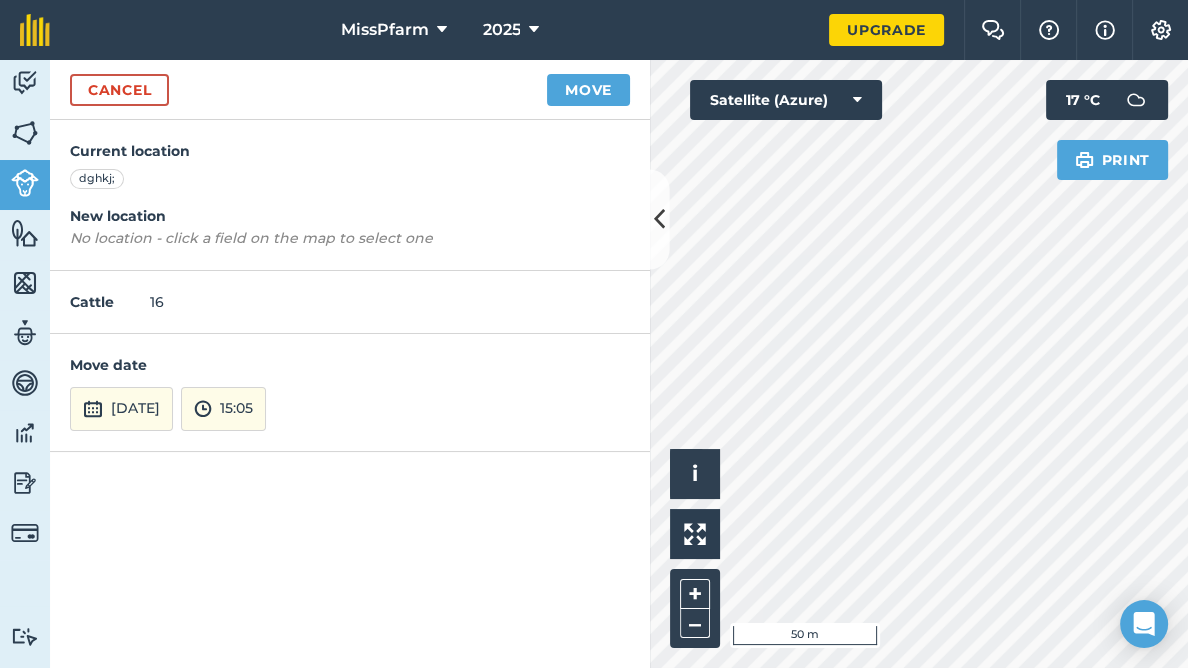 click on "Cattle   16" at bounding box center [350, 302] 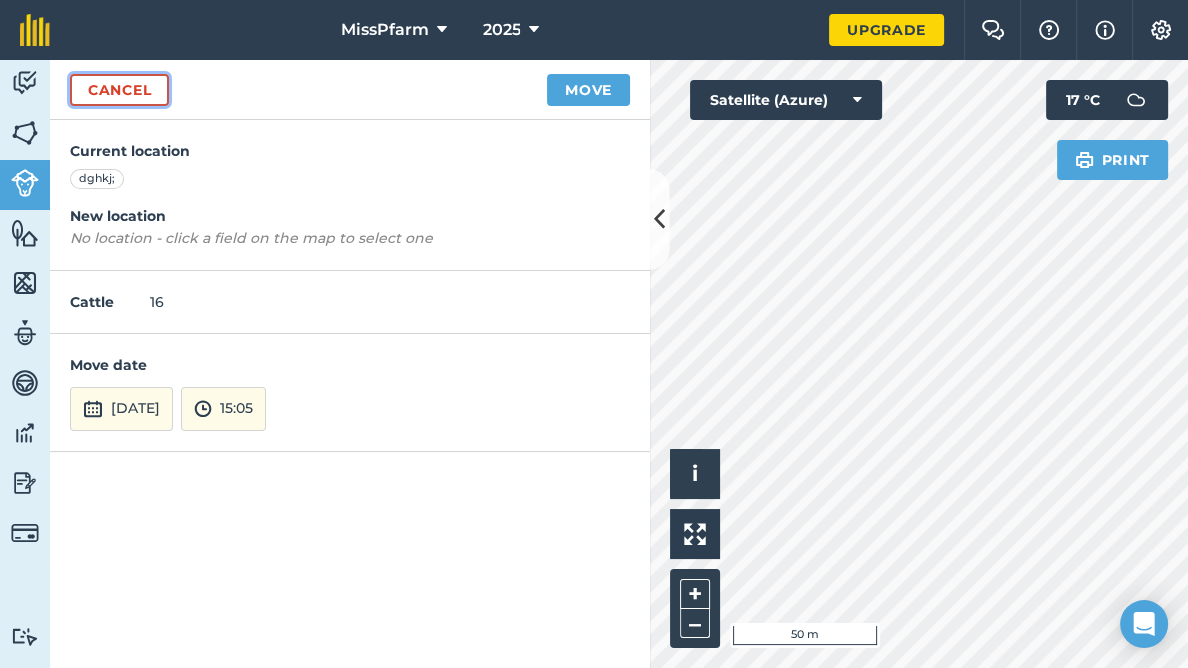 click on "Cancel" at bounding box center (119, 90) 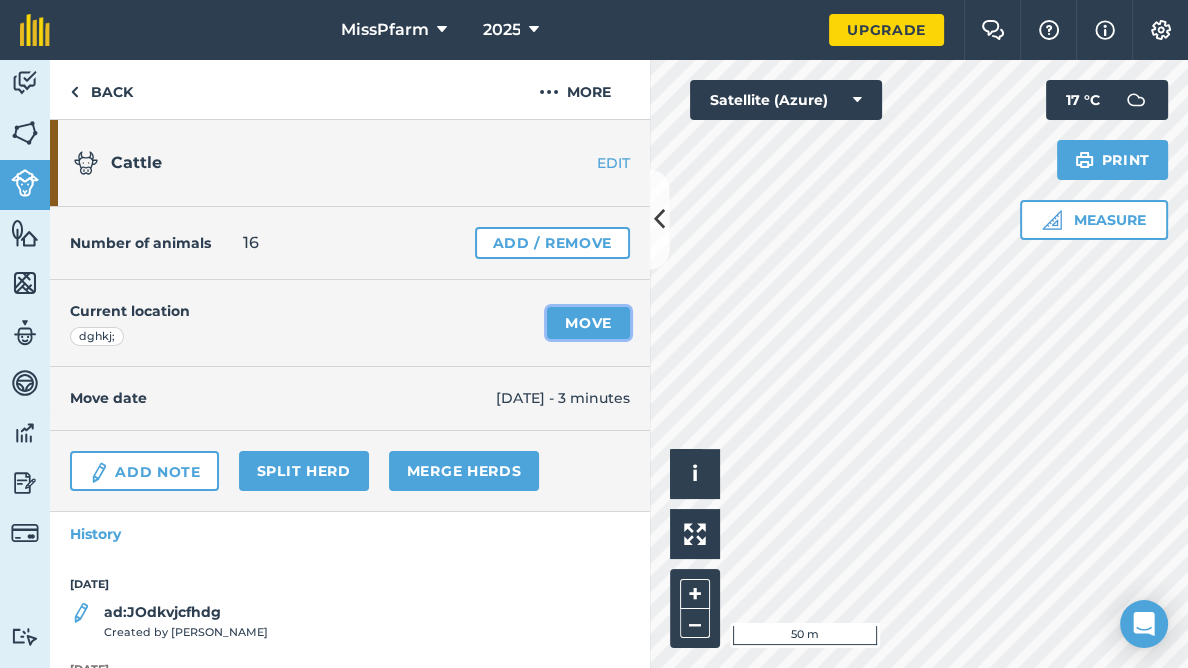click on "Move" at bounding box center [588, 323] 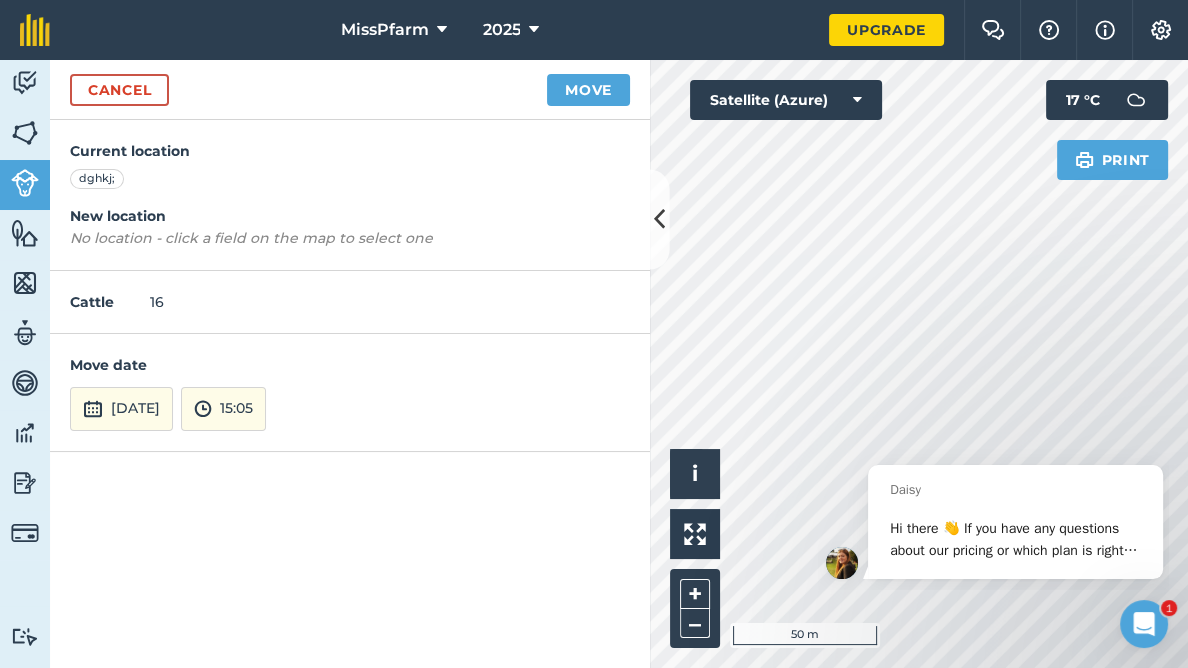 scroll, scrollTop: 0, scrollLeft: 0, axis: both 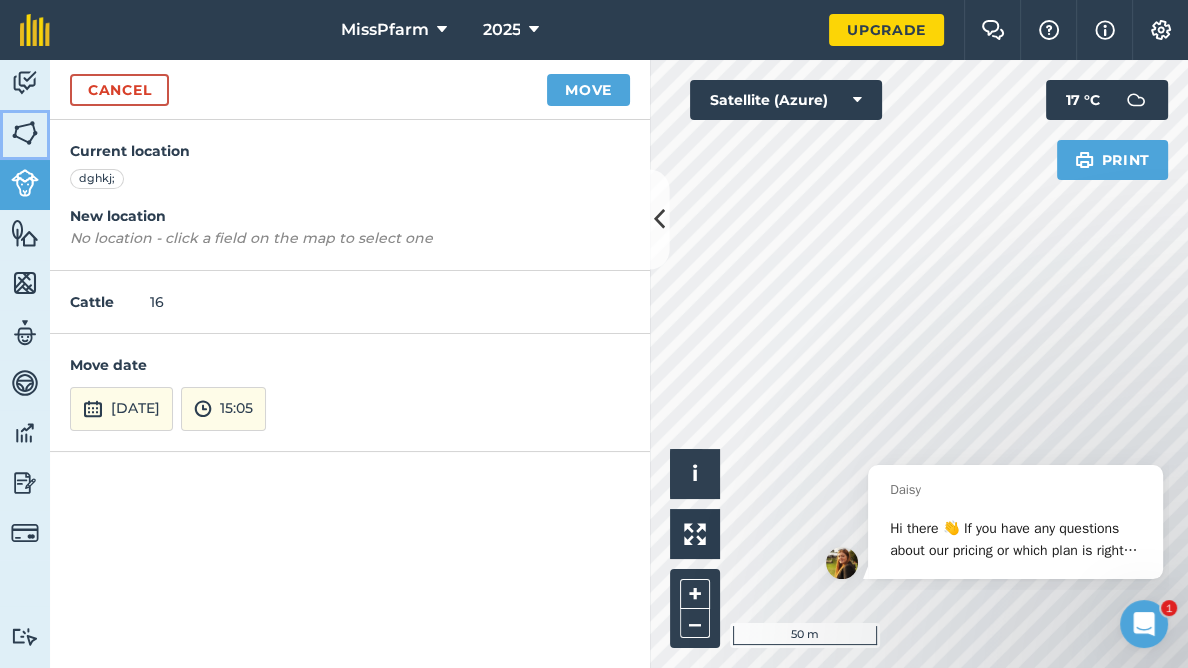 click at bounding box center (25, 133) 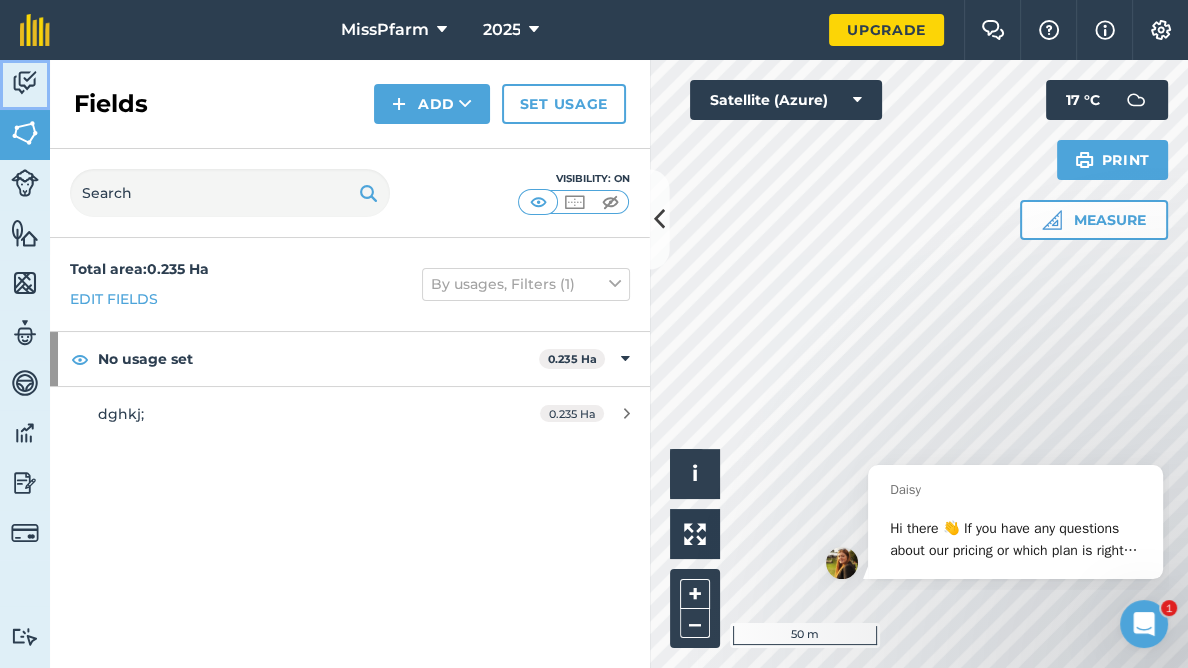 click at bounding box center (25, 83) 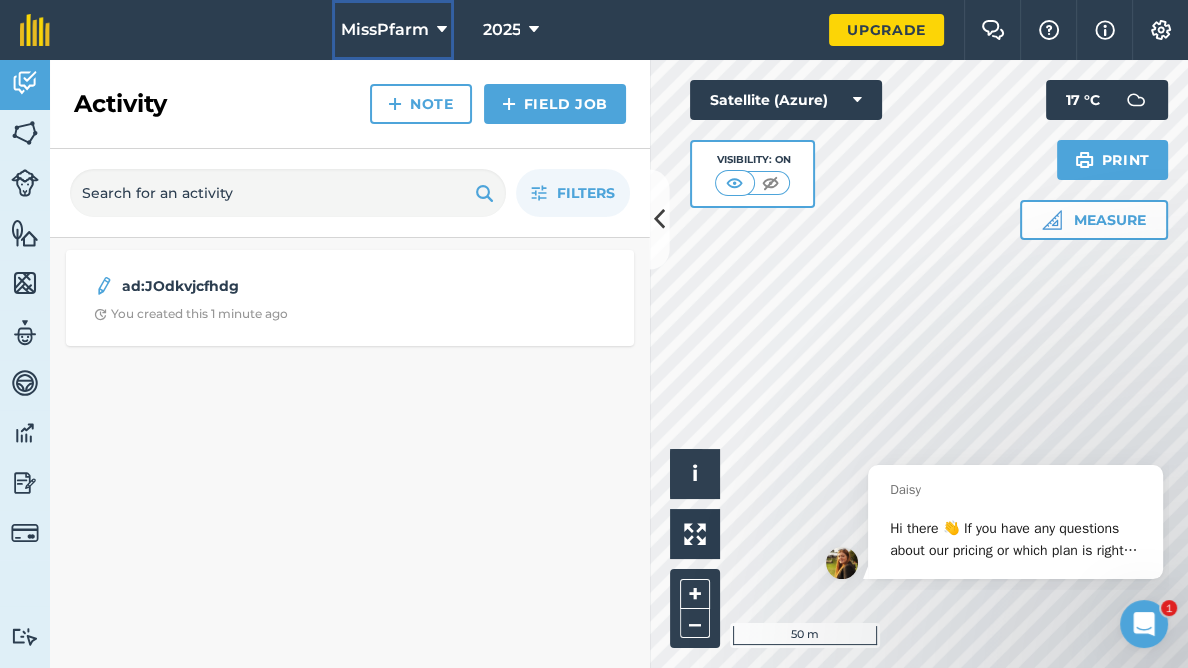 click on "MissPfarm" at bounding box center [384, 30] 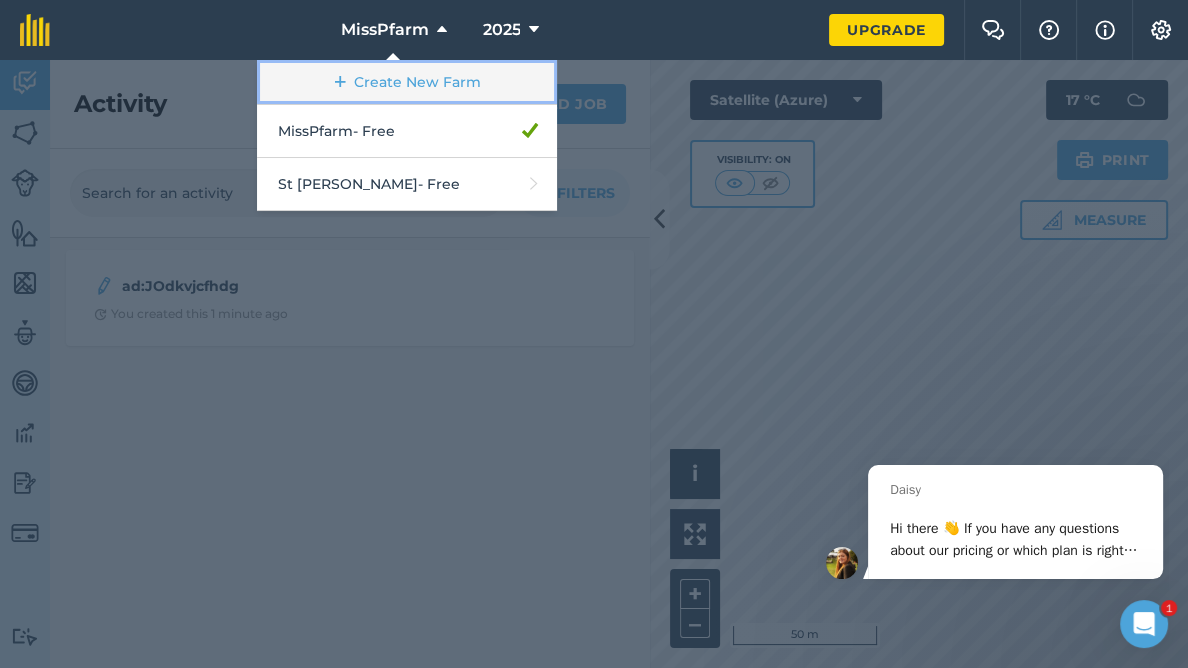 click on "Create New Farm" at bounding box center (407, 82) 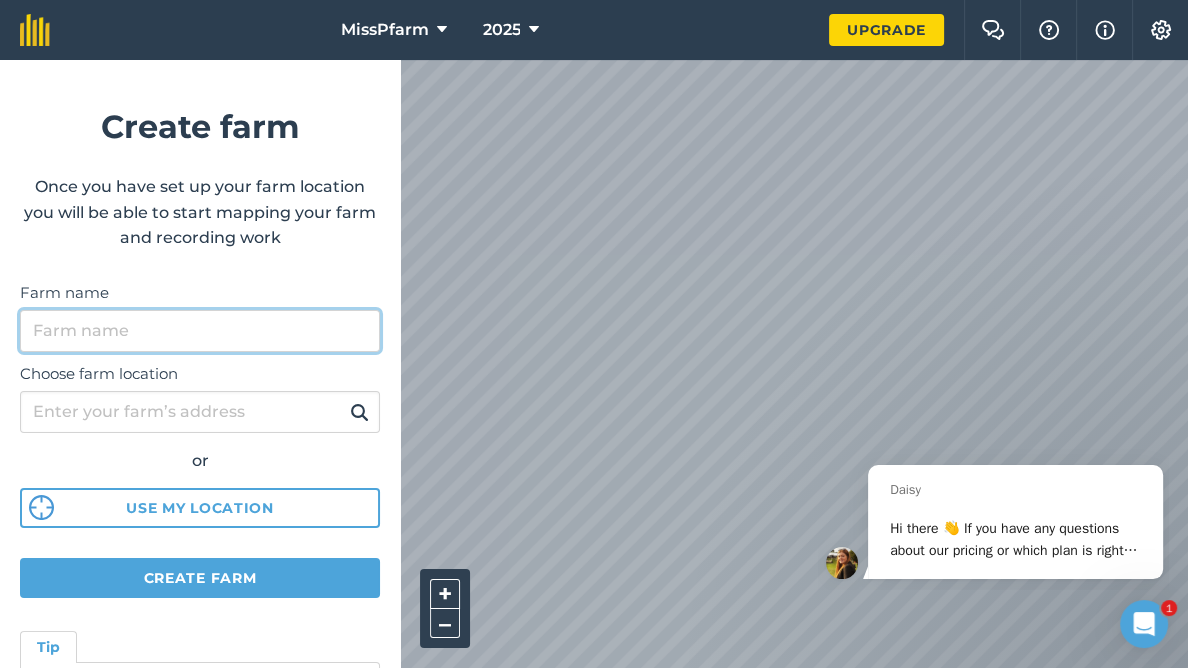 click on "Farm name" at bounding box center (200, 331) 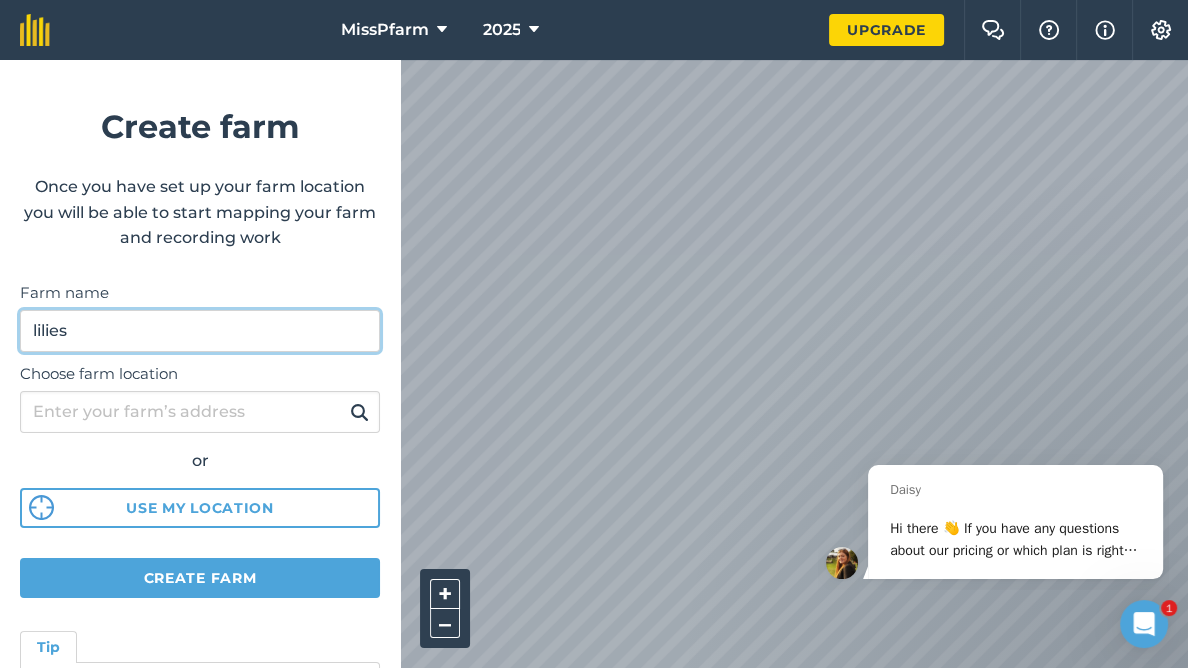 type on "lilies" 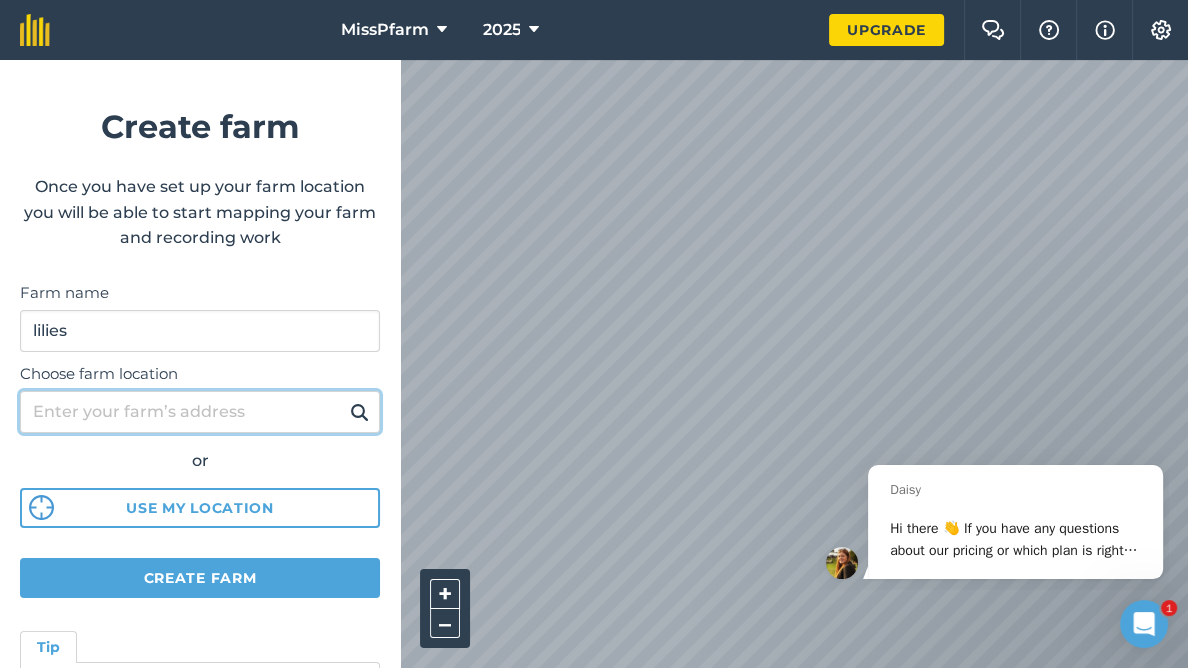 click on "Choose farm location" at bounding box center (200, 412) 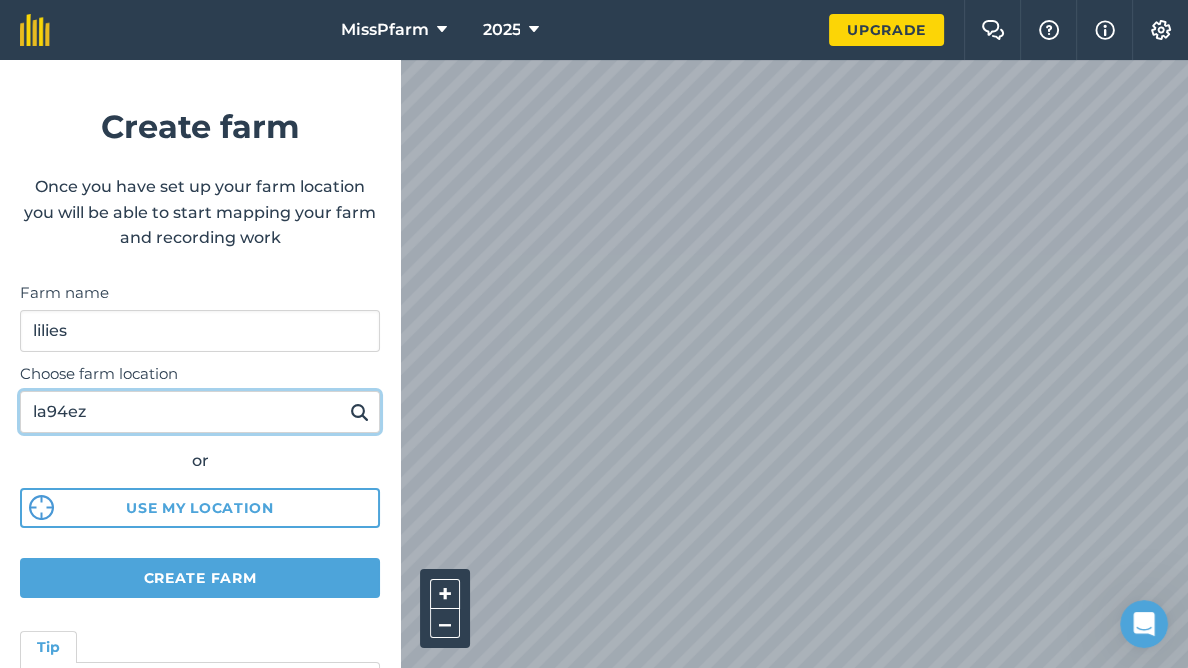 click on "la94ez" at bounding box center (200, 412) 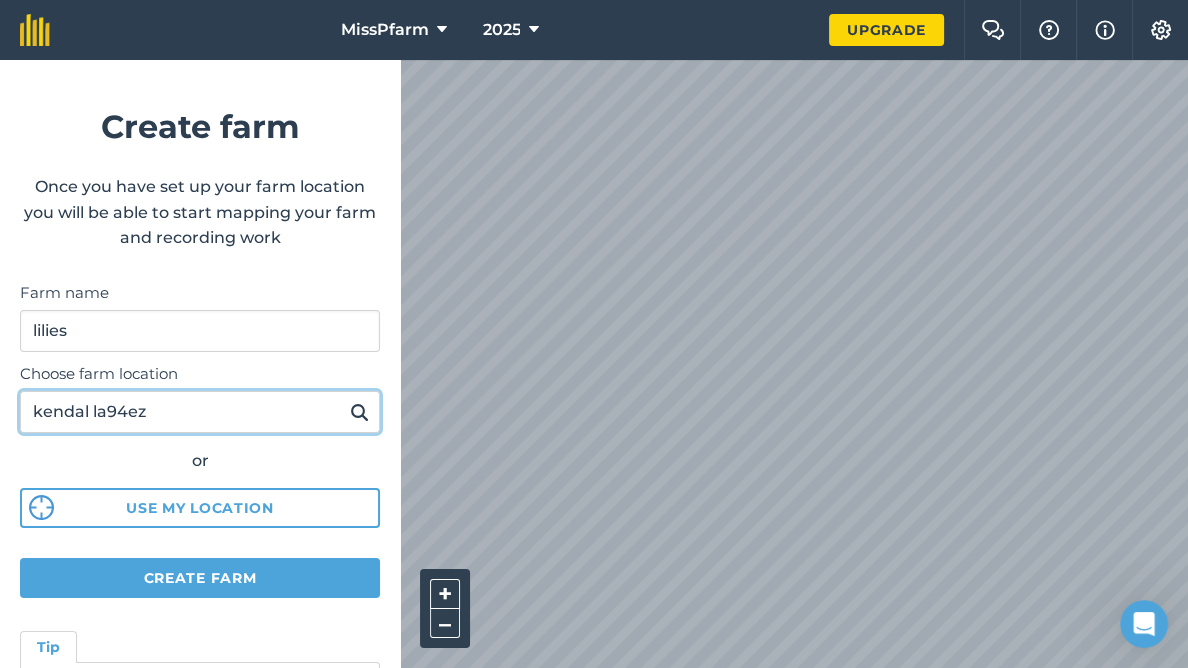 type on "kendal la94ez" 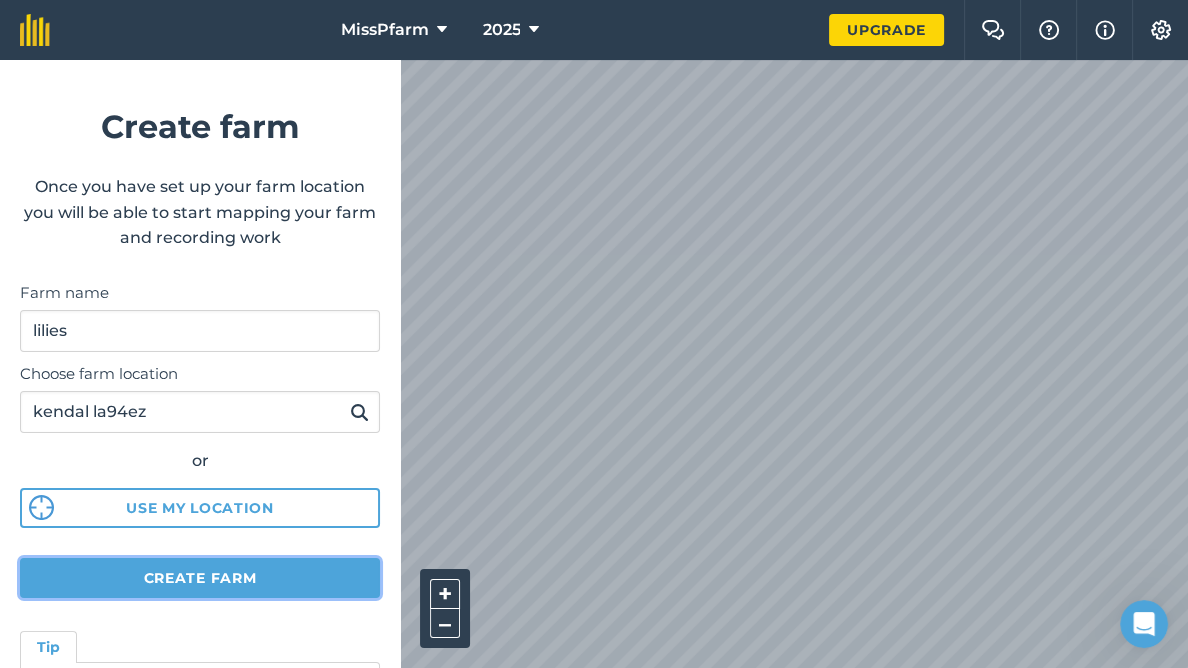 click on "Create farm" at bounding box center [200, 578] 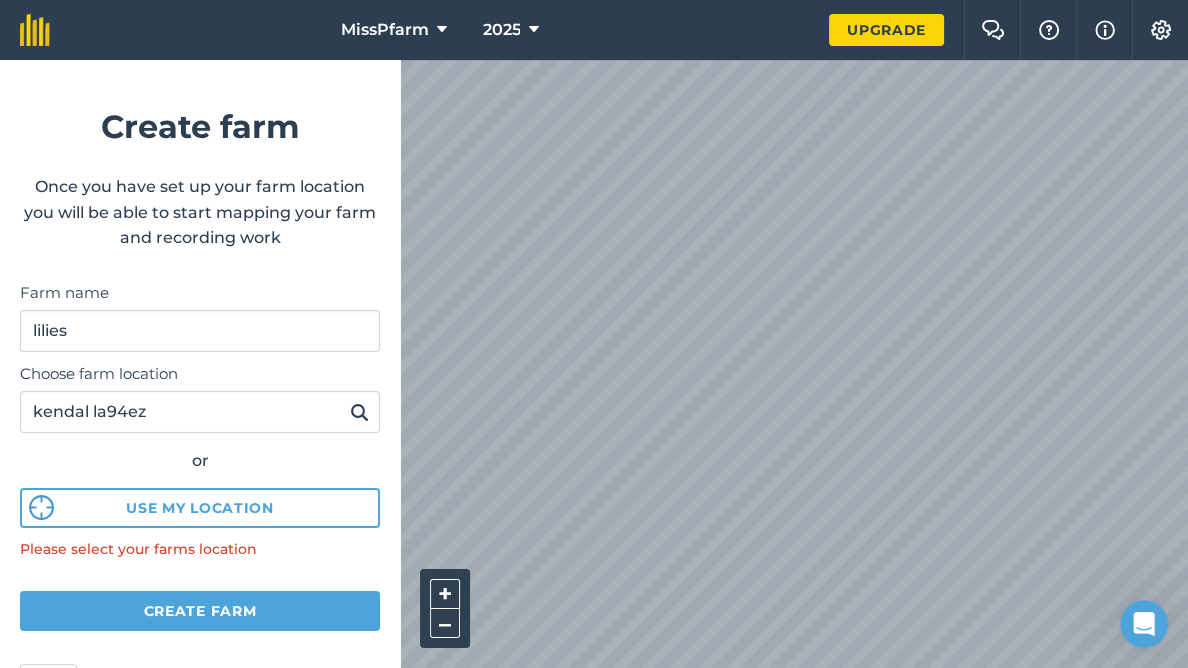 click at bounding box center (359, 412) 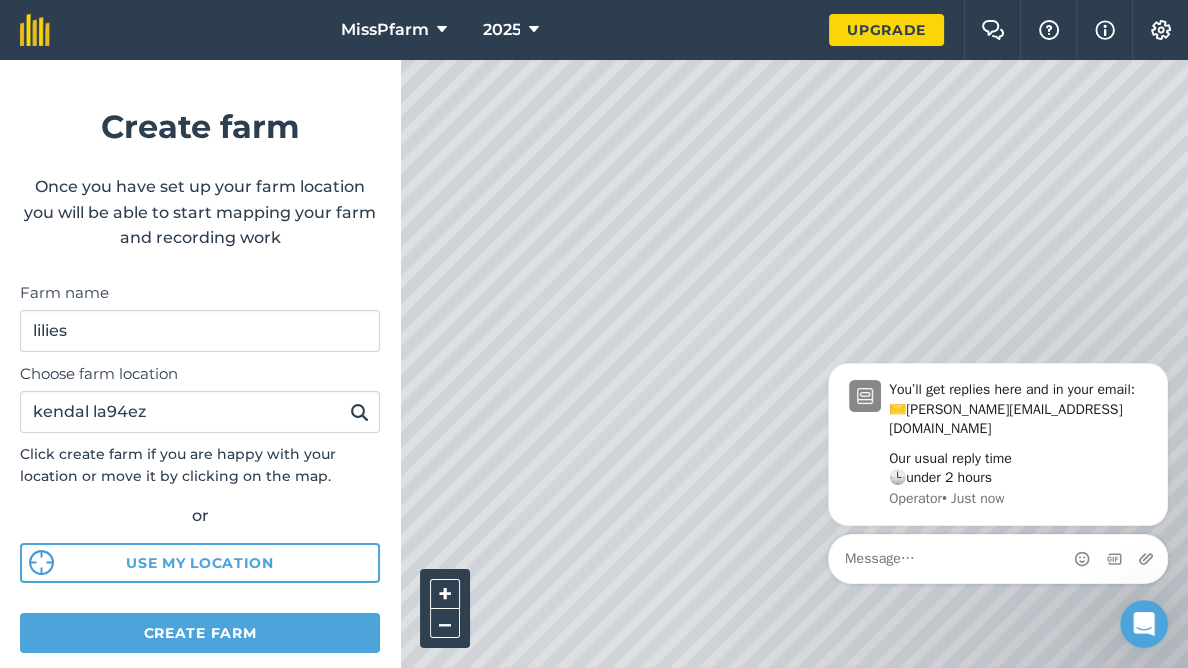 scroll, scrollTop: 0, scrollLeft: 0, axis: both 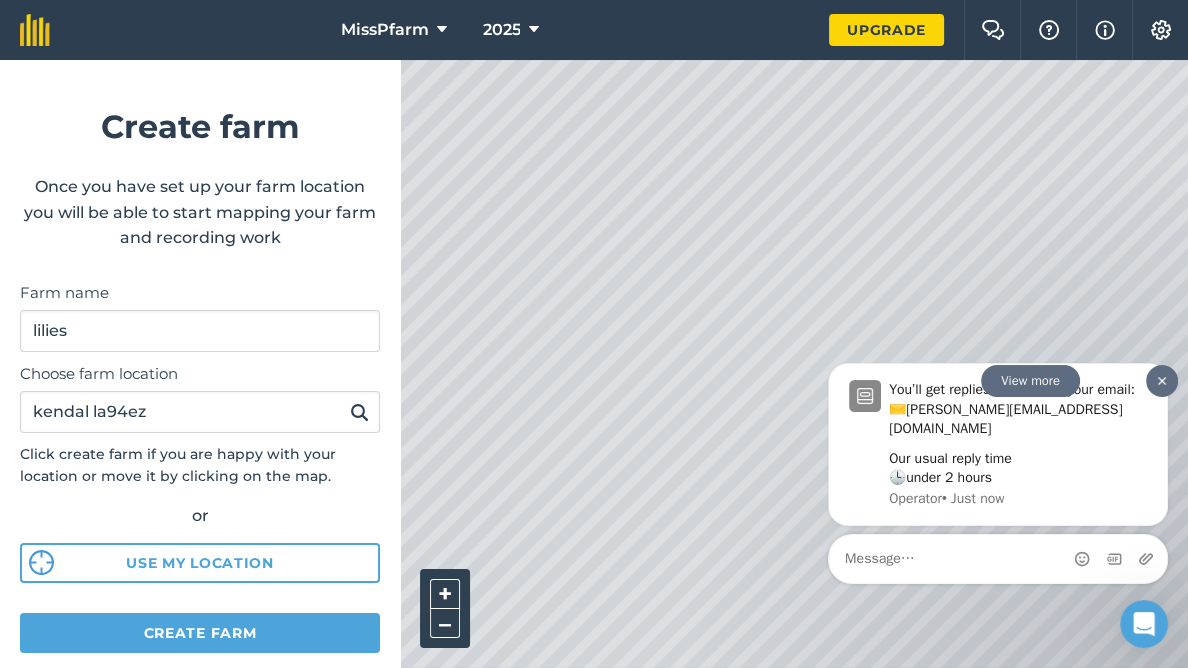 click at bounding box center [1162, 380] 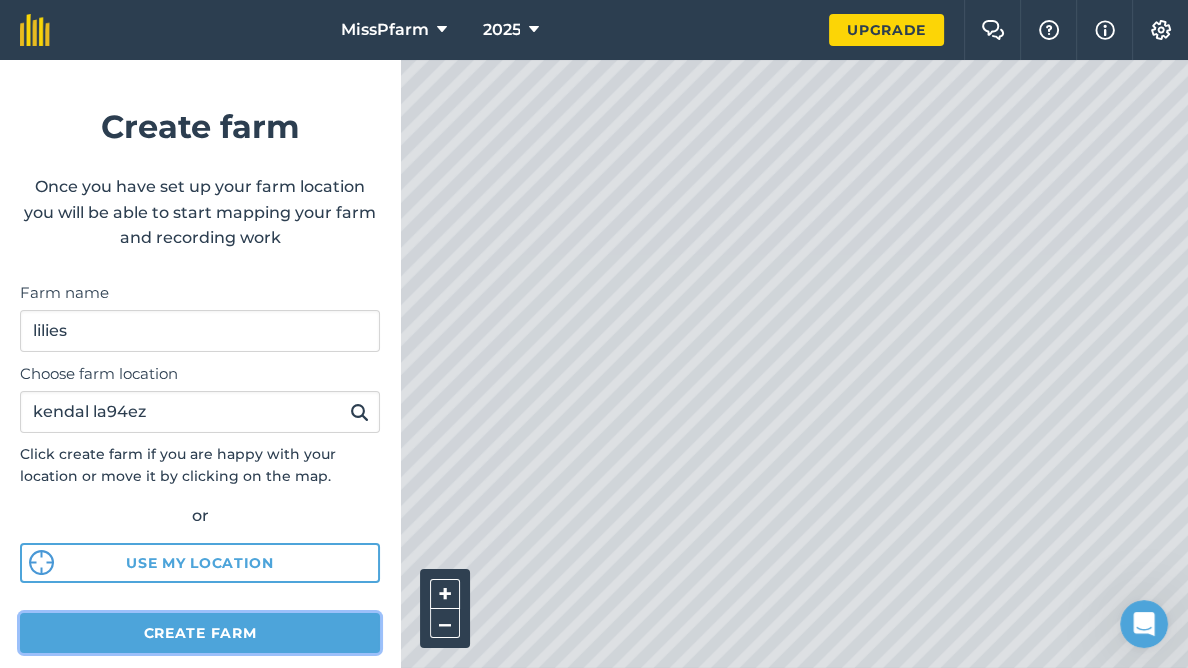 click on "Create farm" at bounding box center (200, 633) 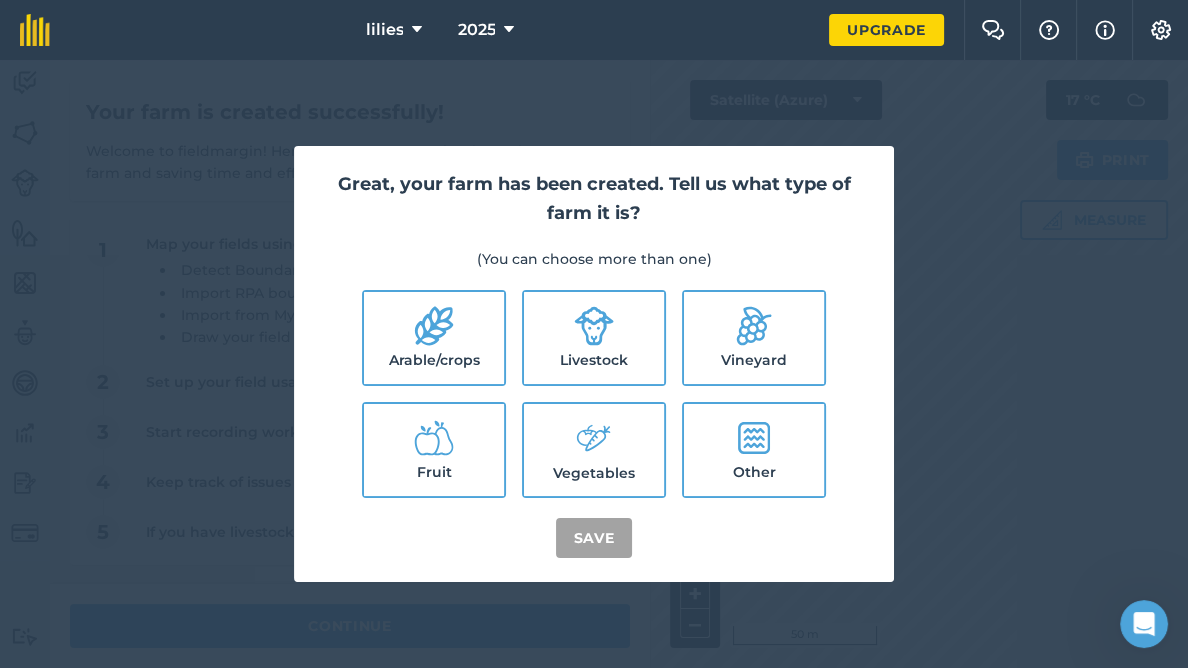 click on "Great, your farm has been created. Tell us what type of farm it is? (You can choose more than one) Arable/crops Livestock Vineyard Fruit Vegetables Other Save" at bounding box center [594, 364] 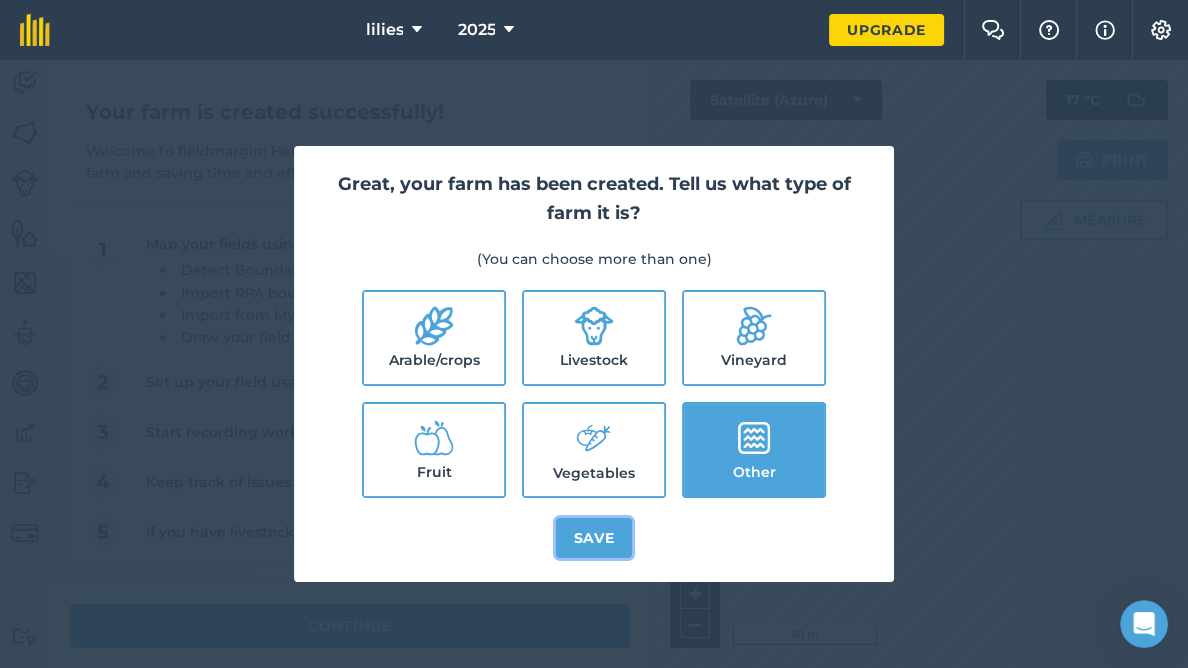 click on "Save" at bounding box center [594, 538] 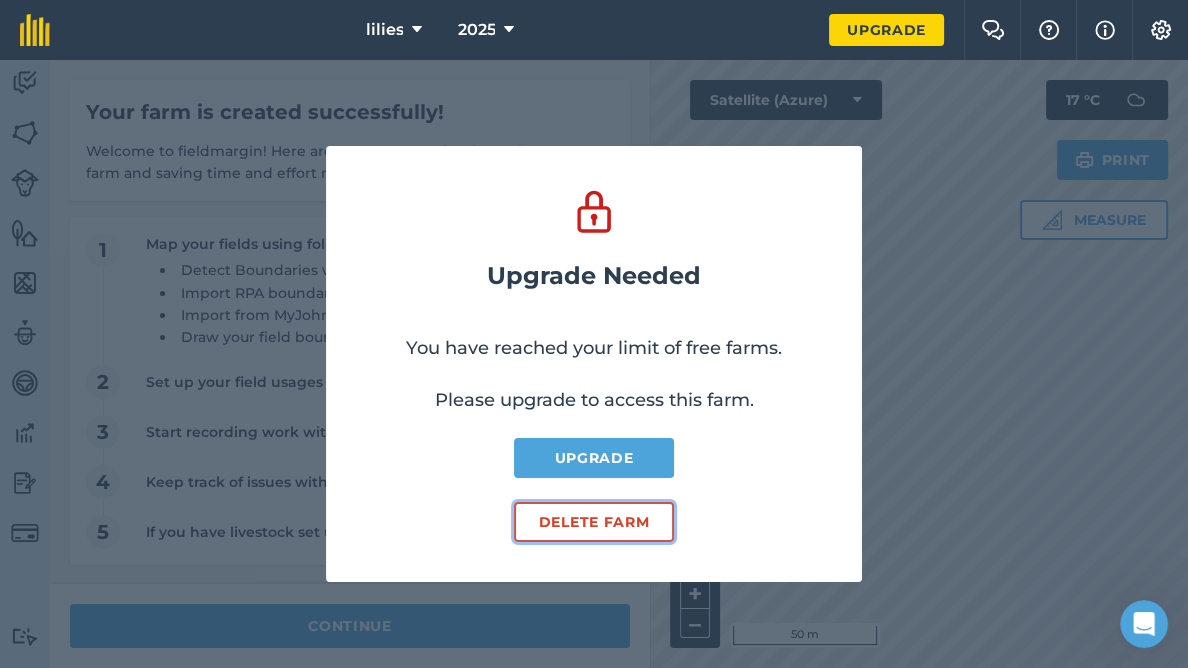 click on "Delete farm" at bounding box center (594, 522) 